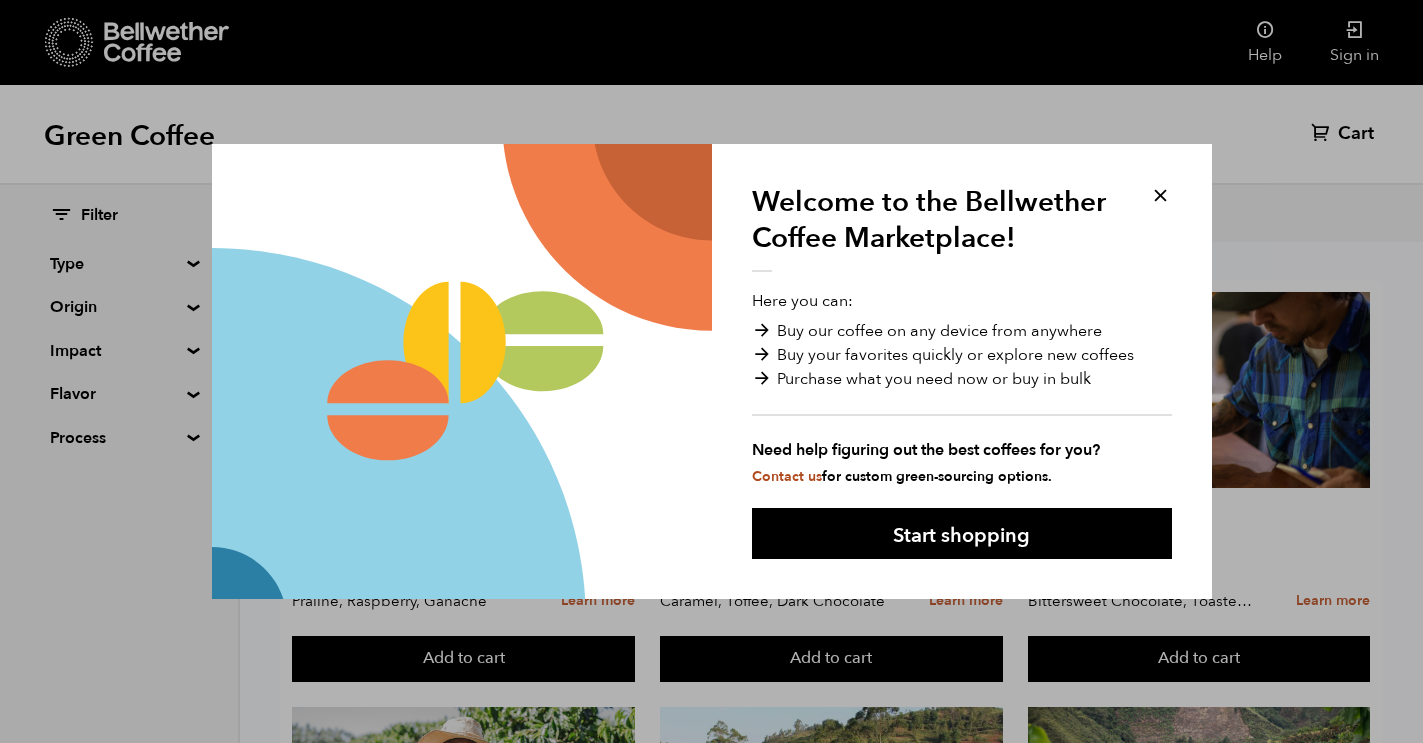 scroll, scrollTop: 0, scrollLeft: 0, axis: both 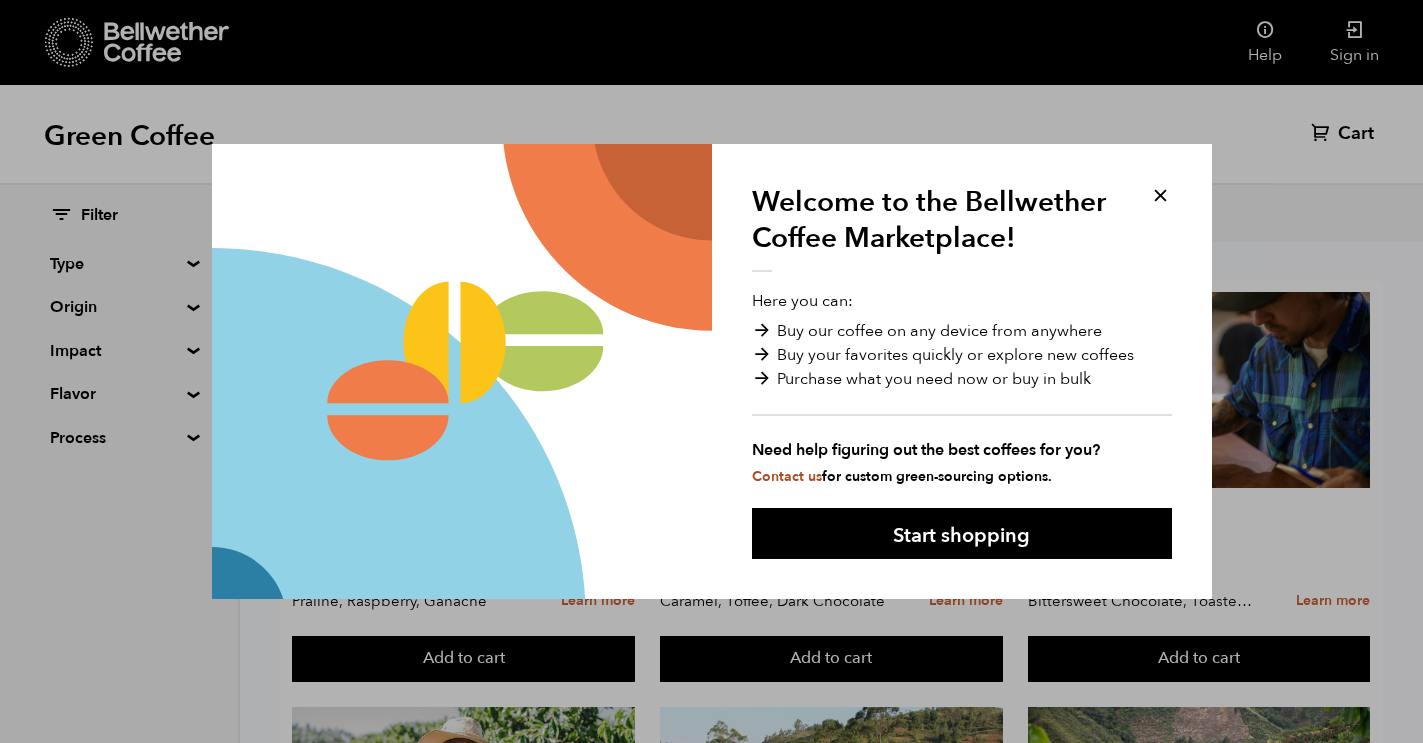 click at bounding box center [1160, 195] 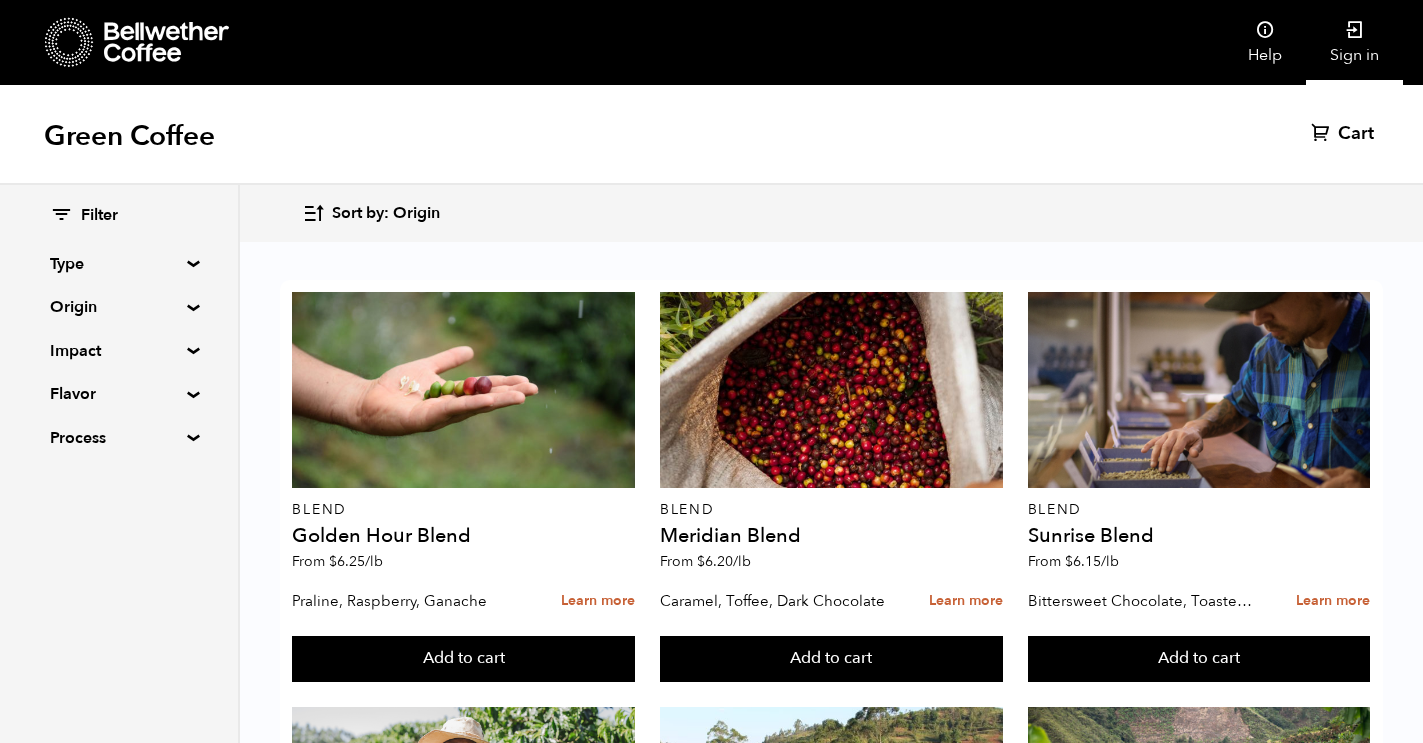 click on "Sign in" at bounding box center [1354, 42] 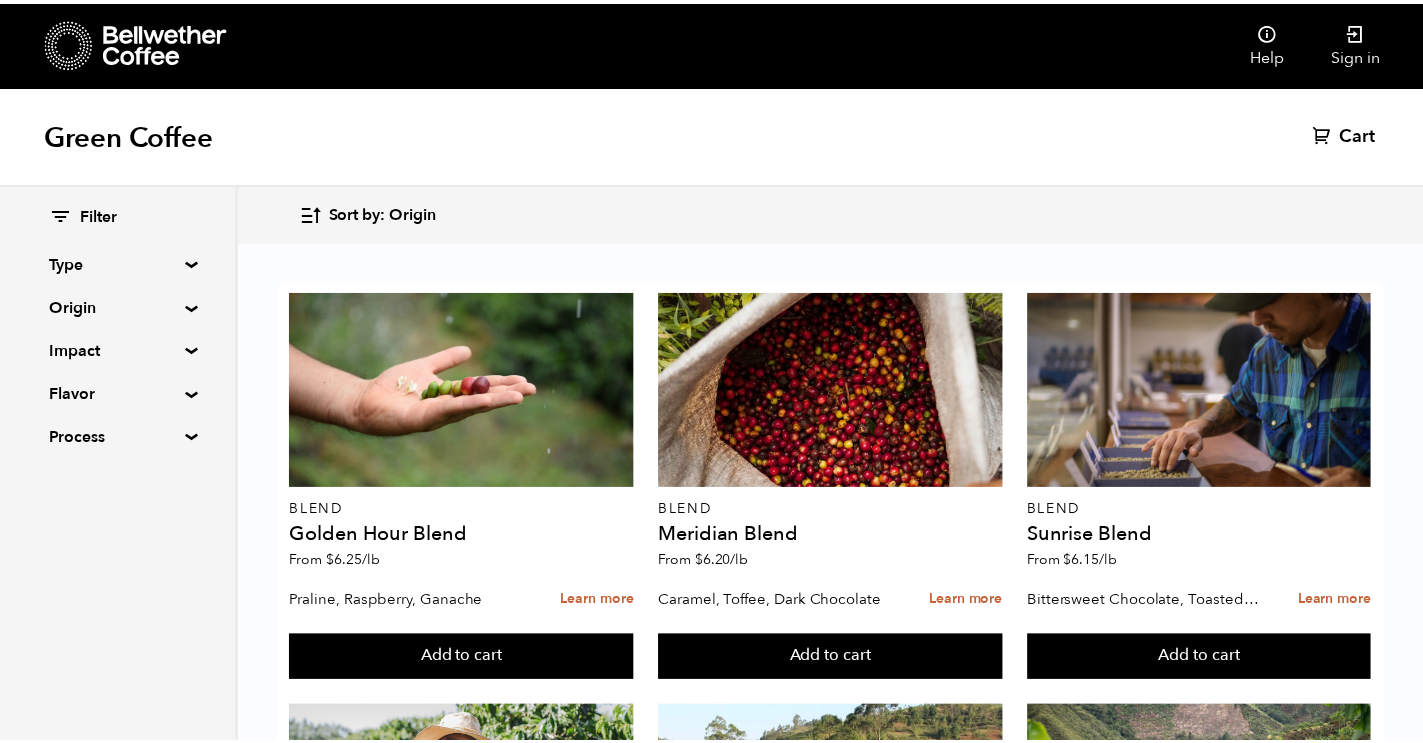 scroll, scrollTop: 0, scrollLeft: 0, axis: both 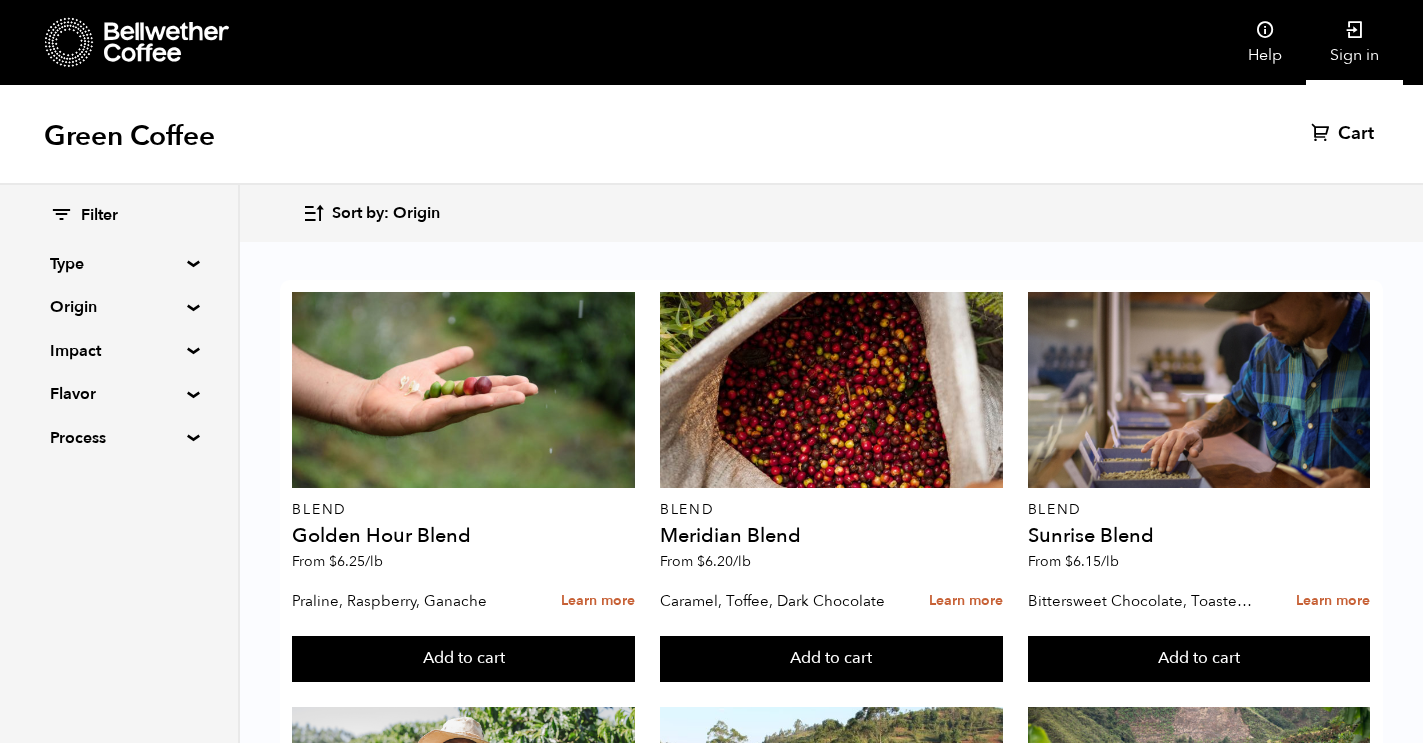 click on "Sign in" at bounding box center [1354, 42] 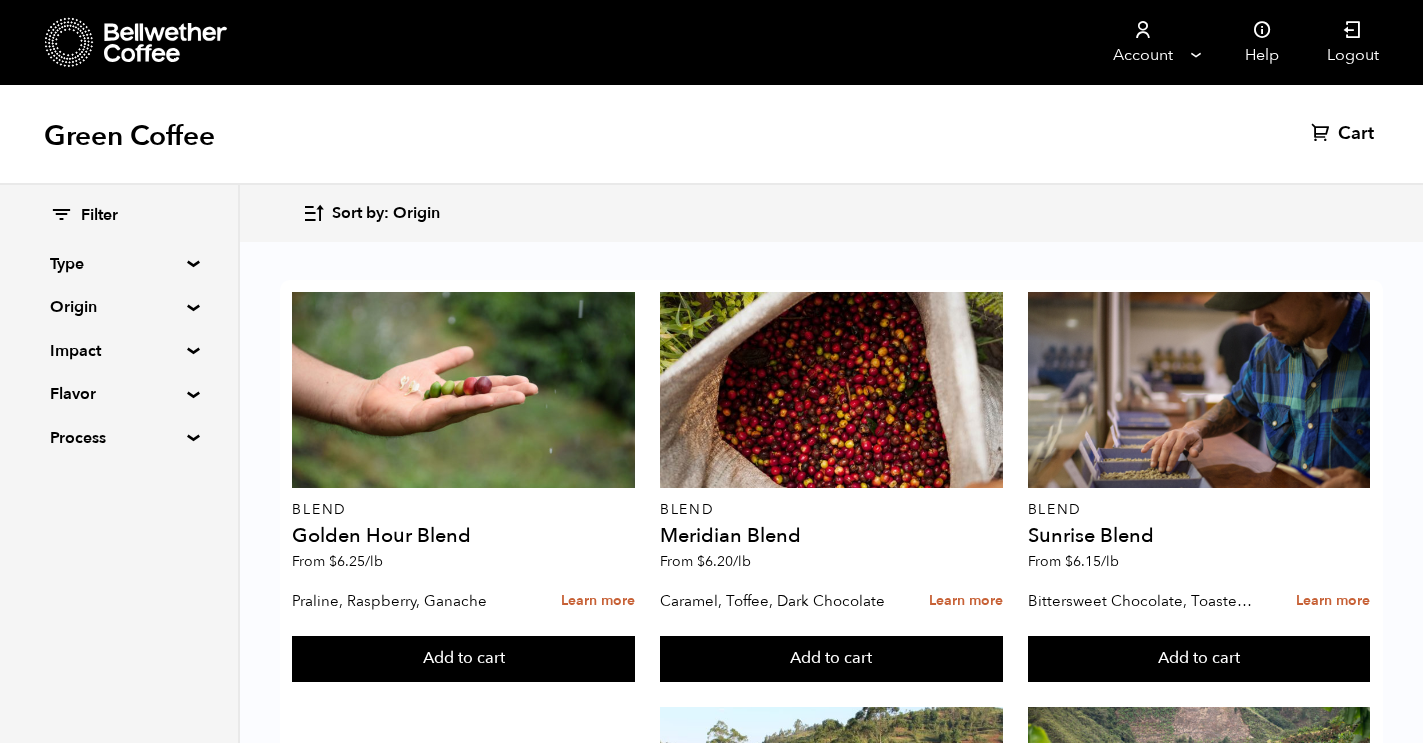 scroll, scrollTop: 656, scrollLeft: 0, axis: vertical 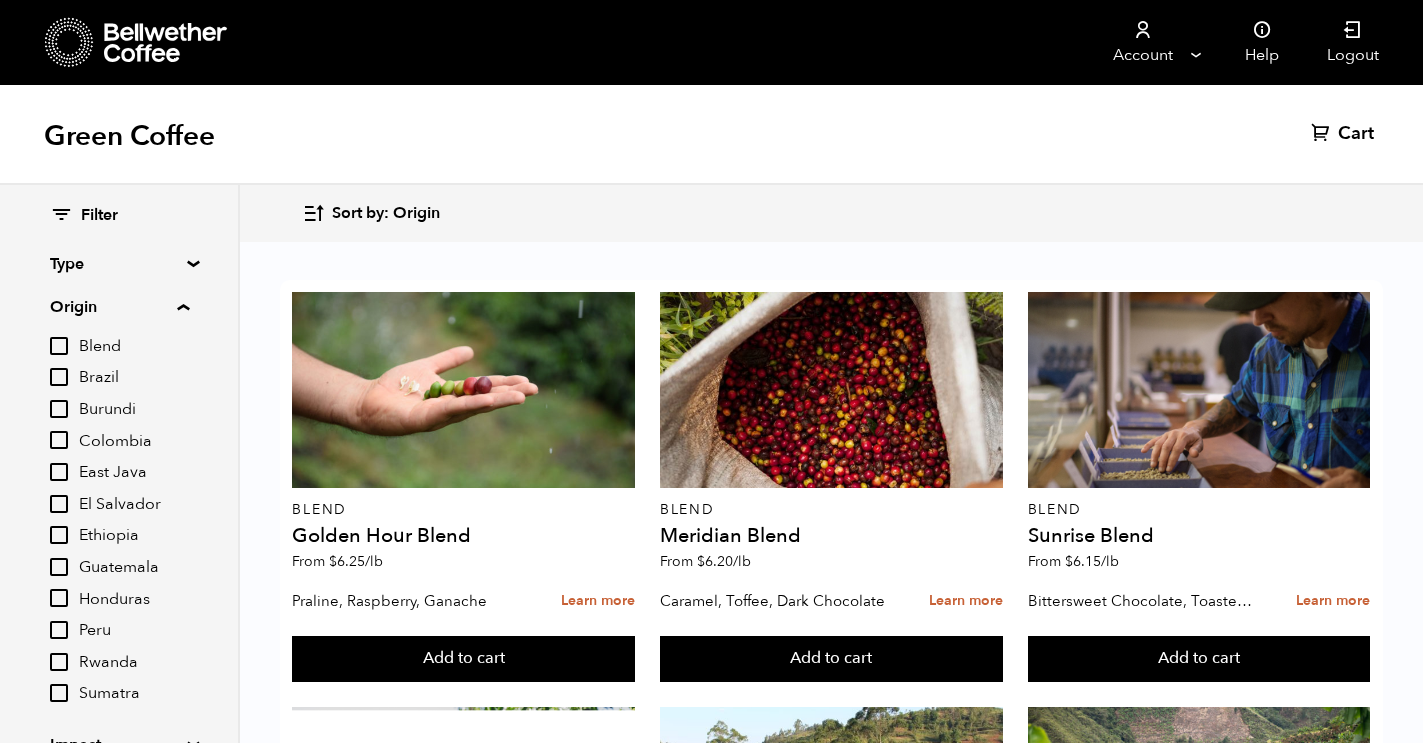 click on "Ethiopia" at bounding box center (134, 536) 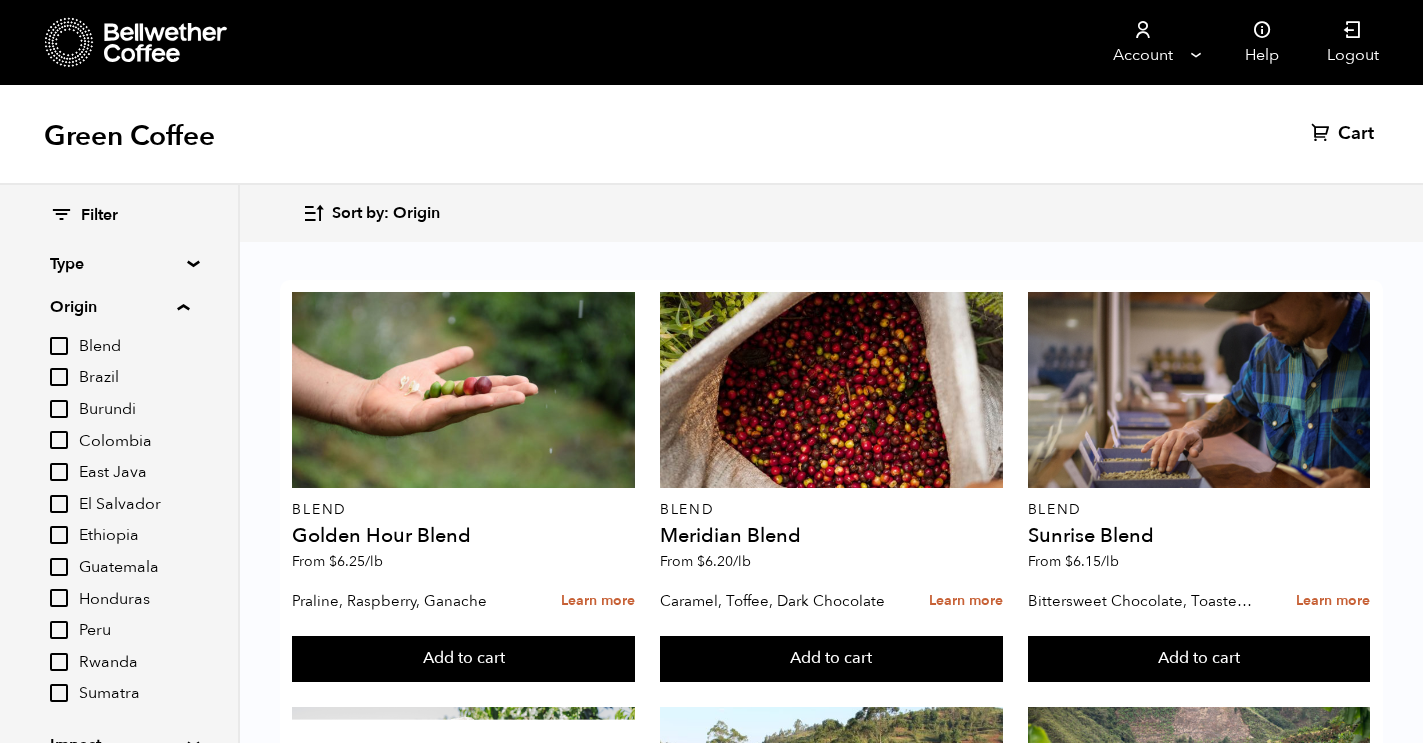 click on "Ethiopia" at bounding box center (0, 0) 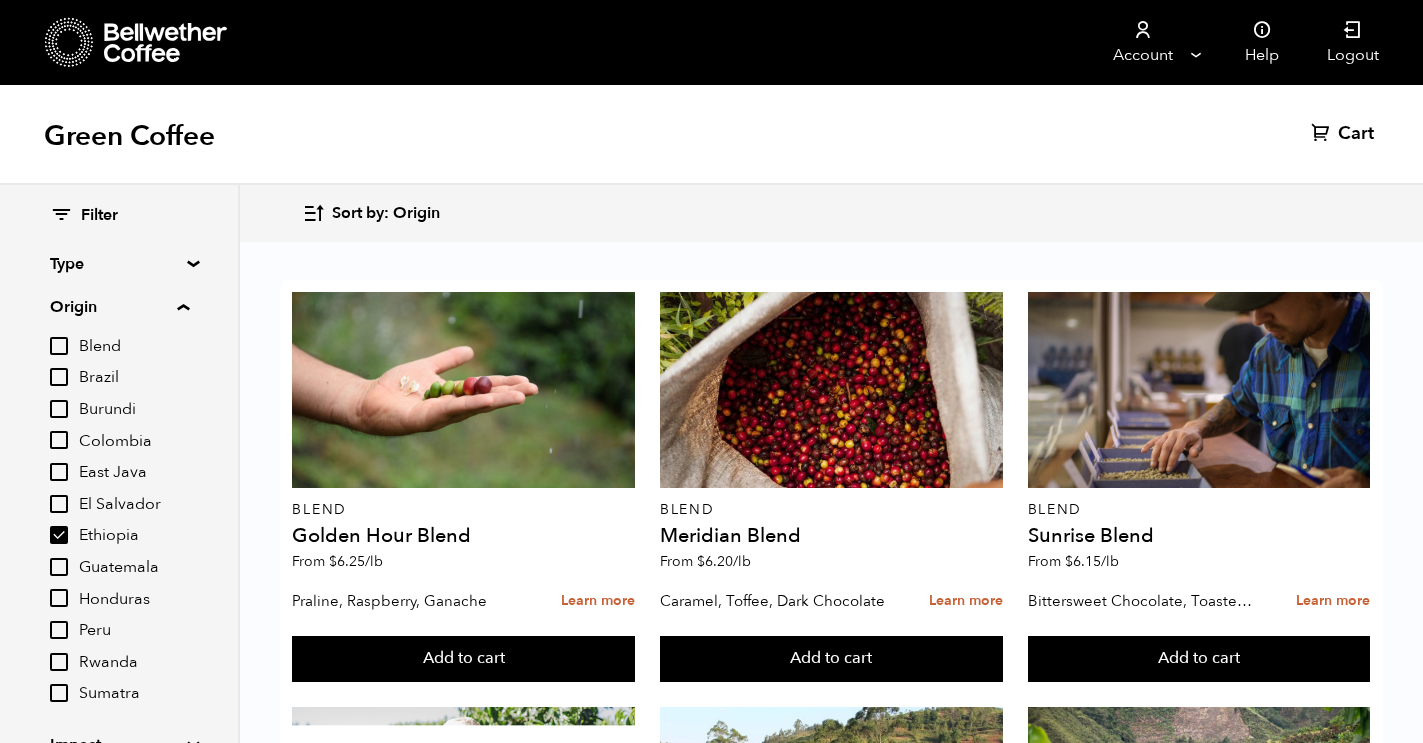 checkbox on "true" 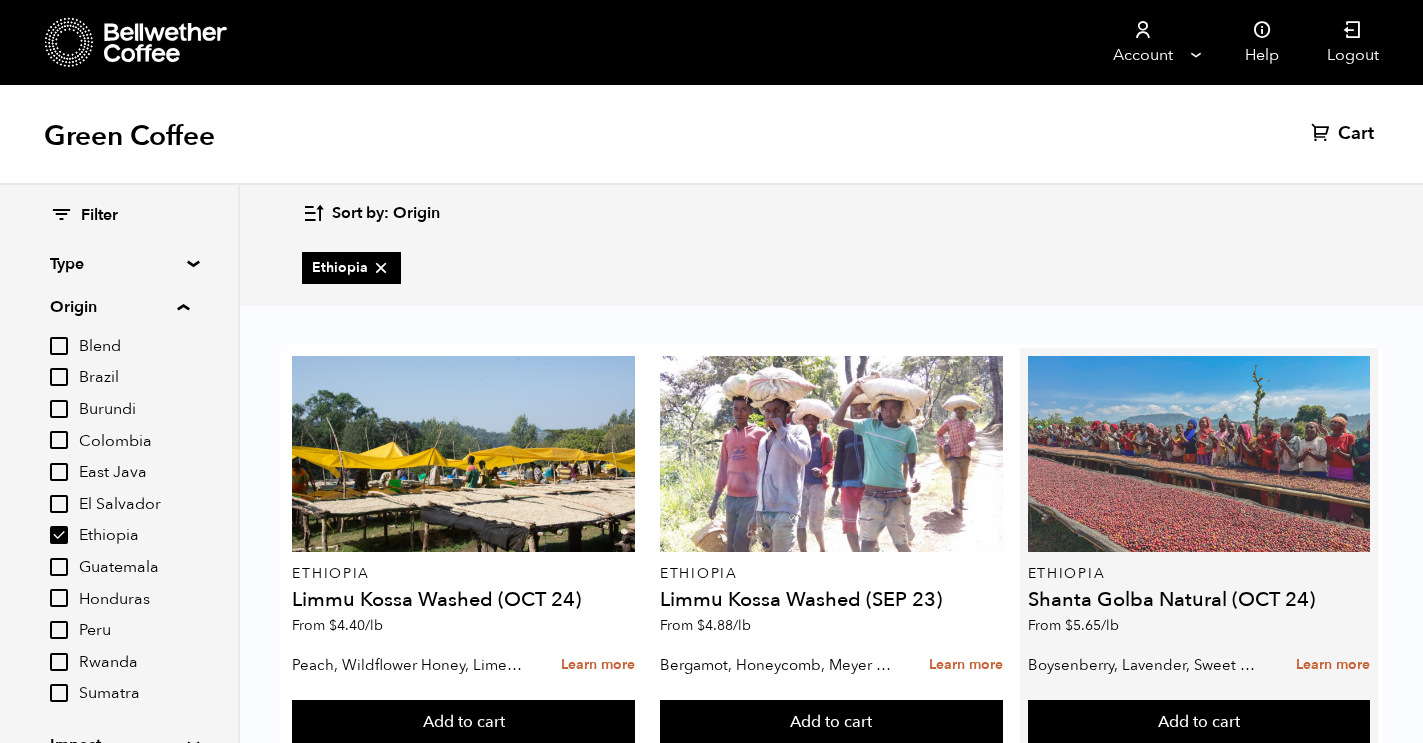 scroll, scrollTop: 65, scrollLeft: 0, axis: vertical 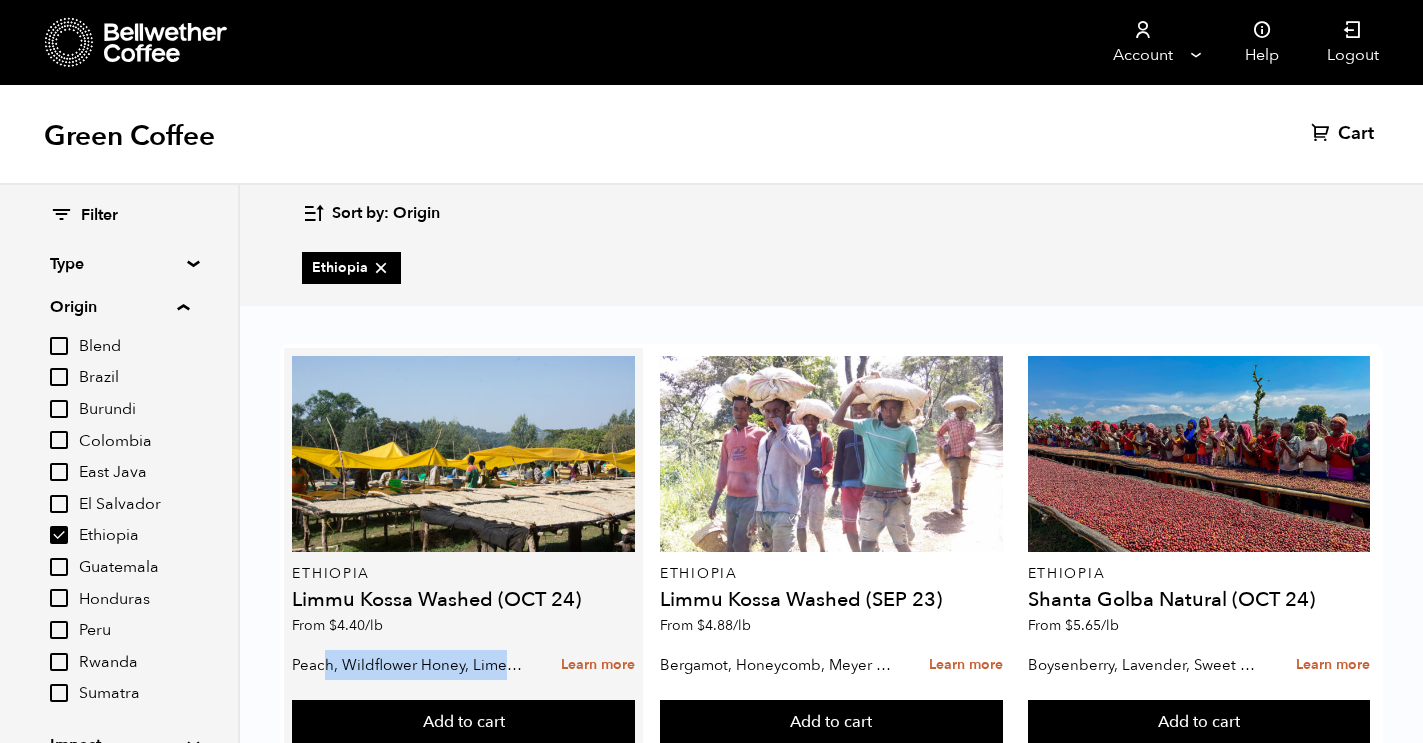 drag, startPoint x: 325, startPoint y: 598, endPoint x: 505, endPoint y: 599, distance: 180.00278 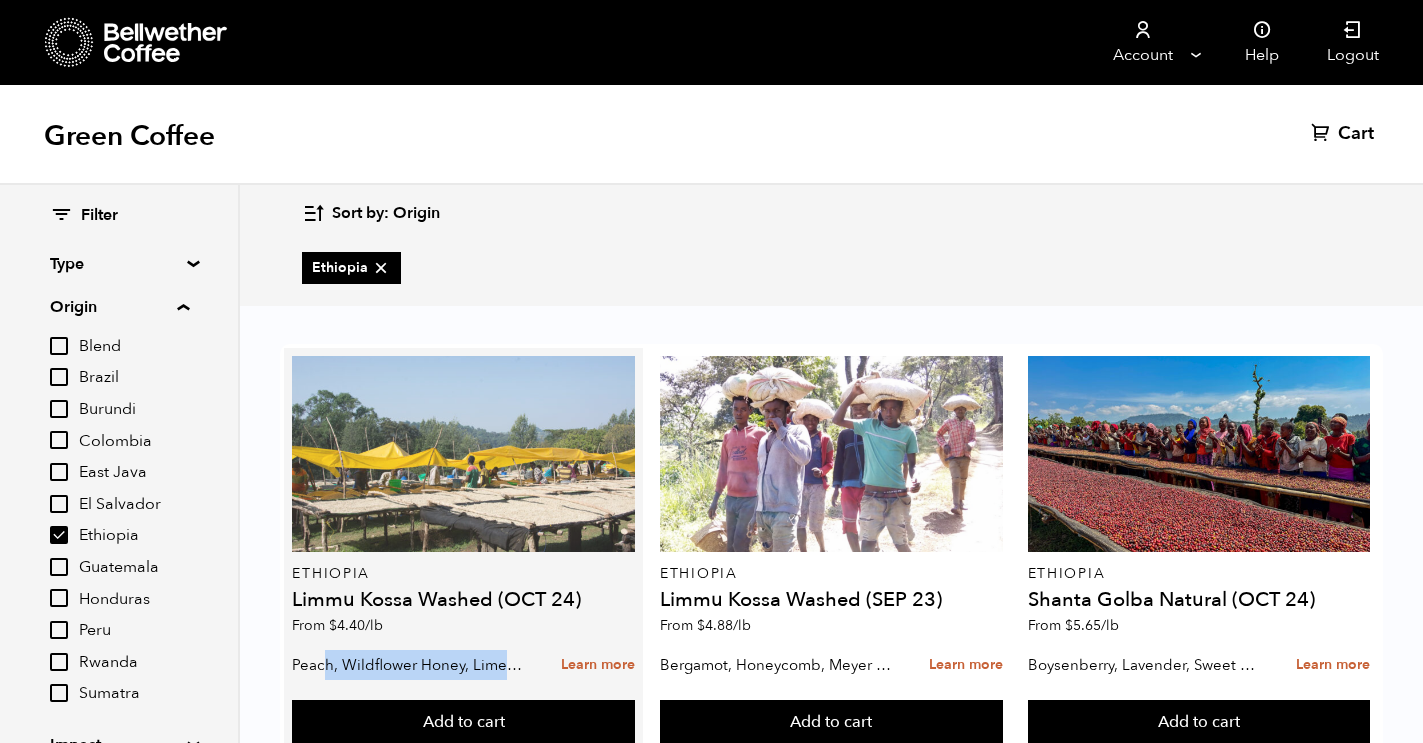click at bounding box center (463, 454) 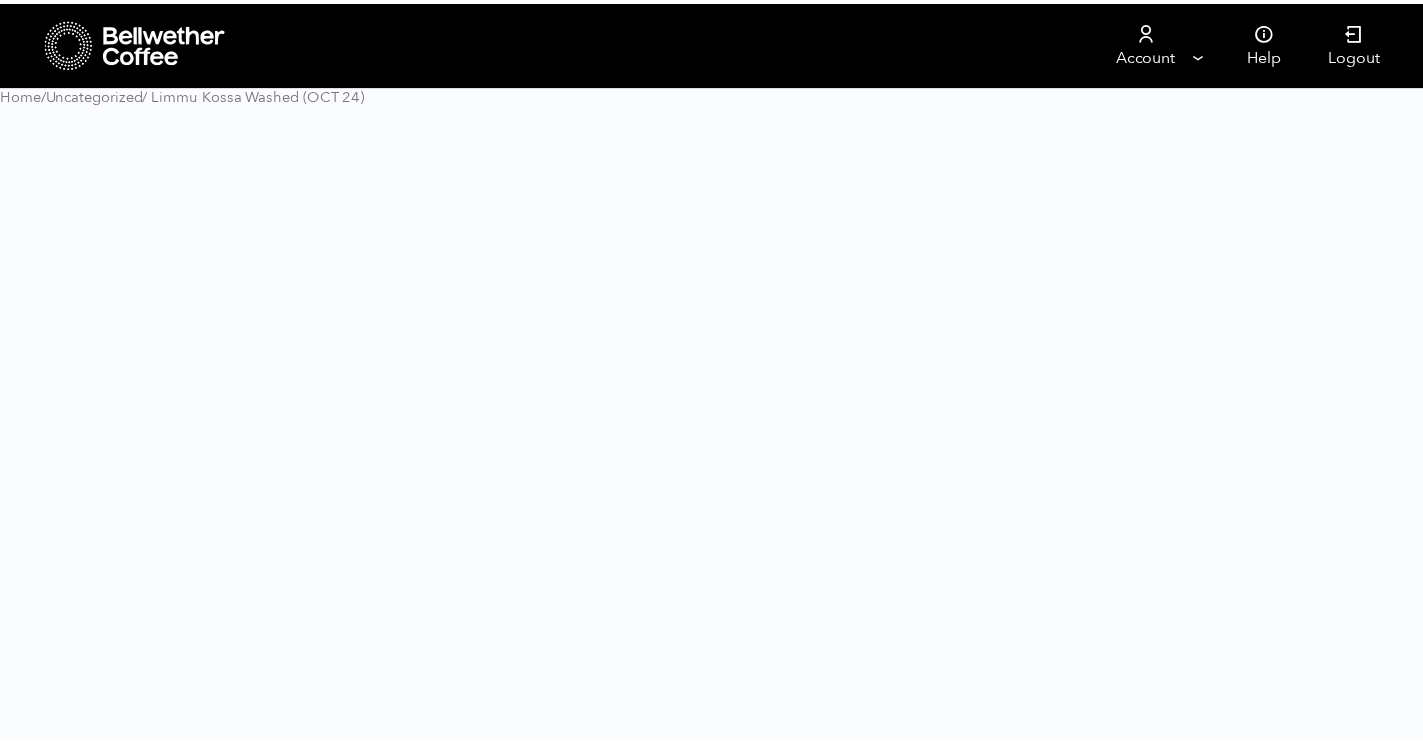 scroll, scrollTop: 0, scrollLeft: 0, axis: both 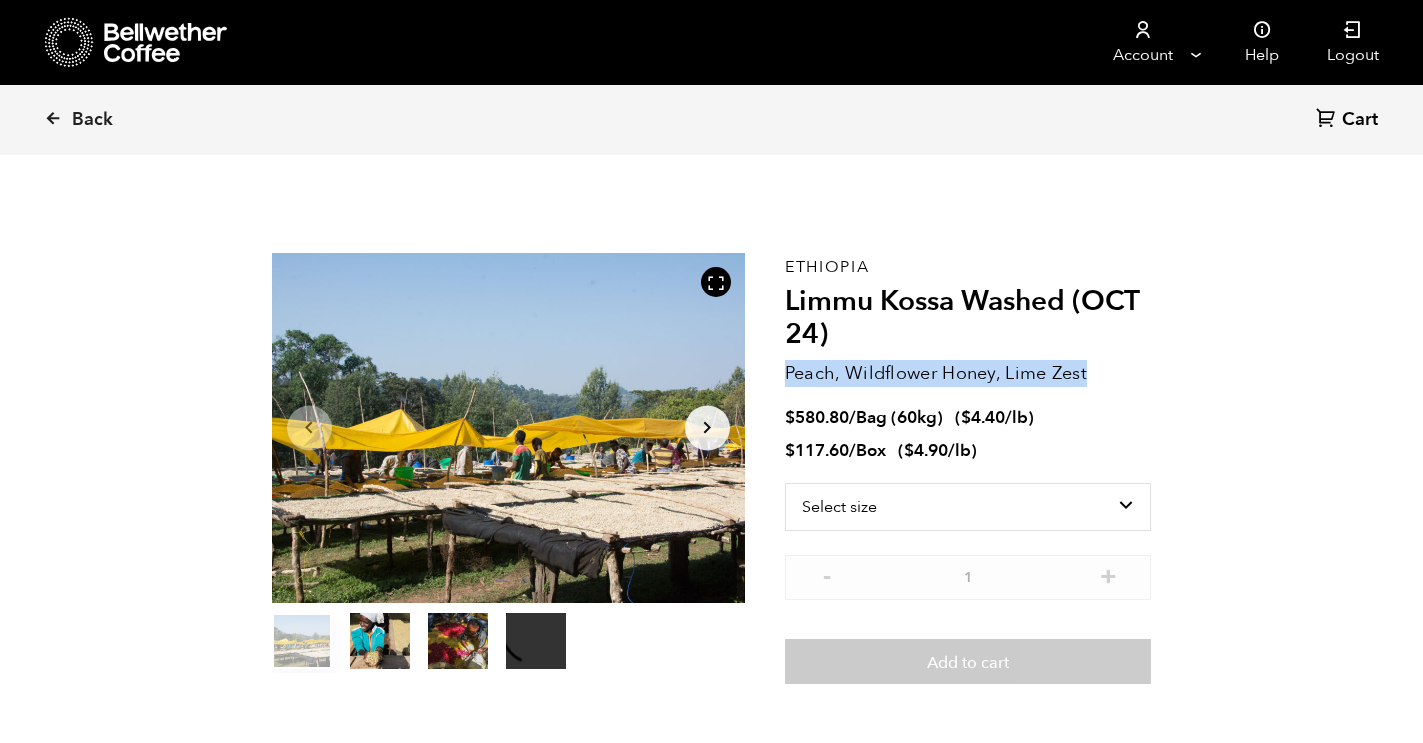drag, startPoint x: 787, startPoint y: 373, endPoint x: 1121, endPoint y: 374, distance: 334.0015 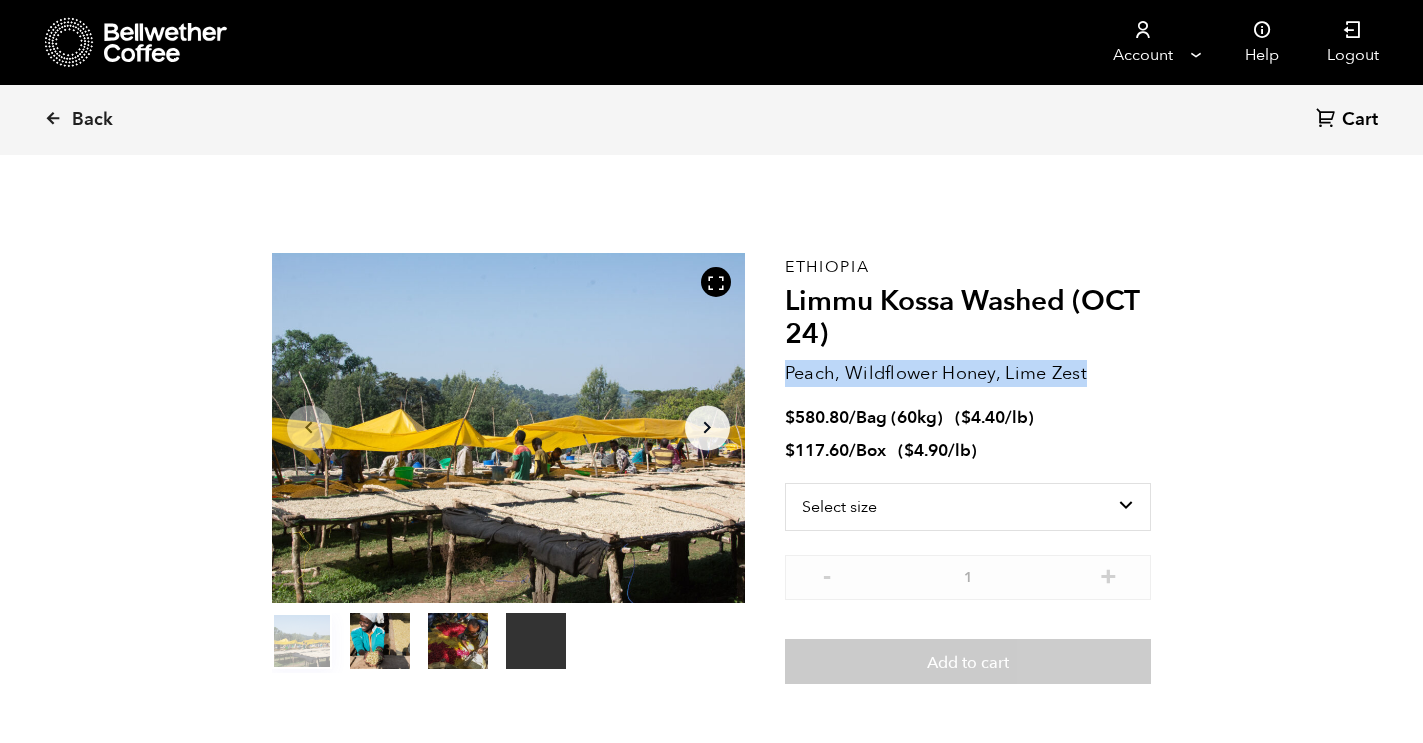 click on "Peach, Wildflower Honey, Lime Zest" at bounding box center [968, 373] 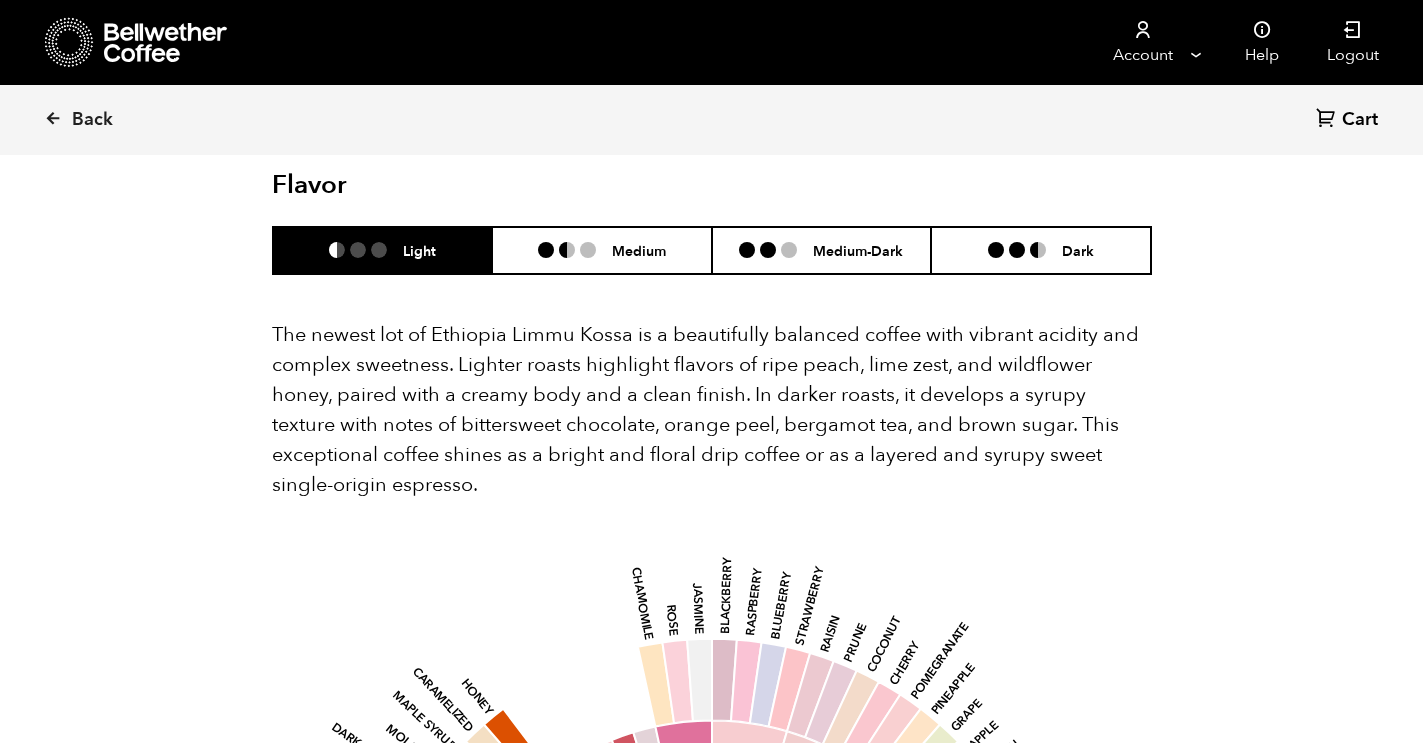 scroll, scrollTop: 1498, scrollLeft: 0, axis: vertical 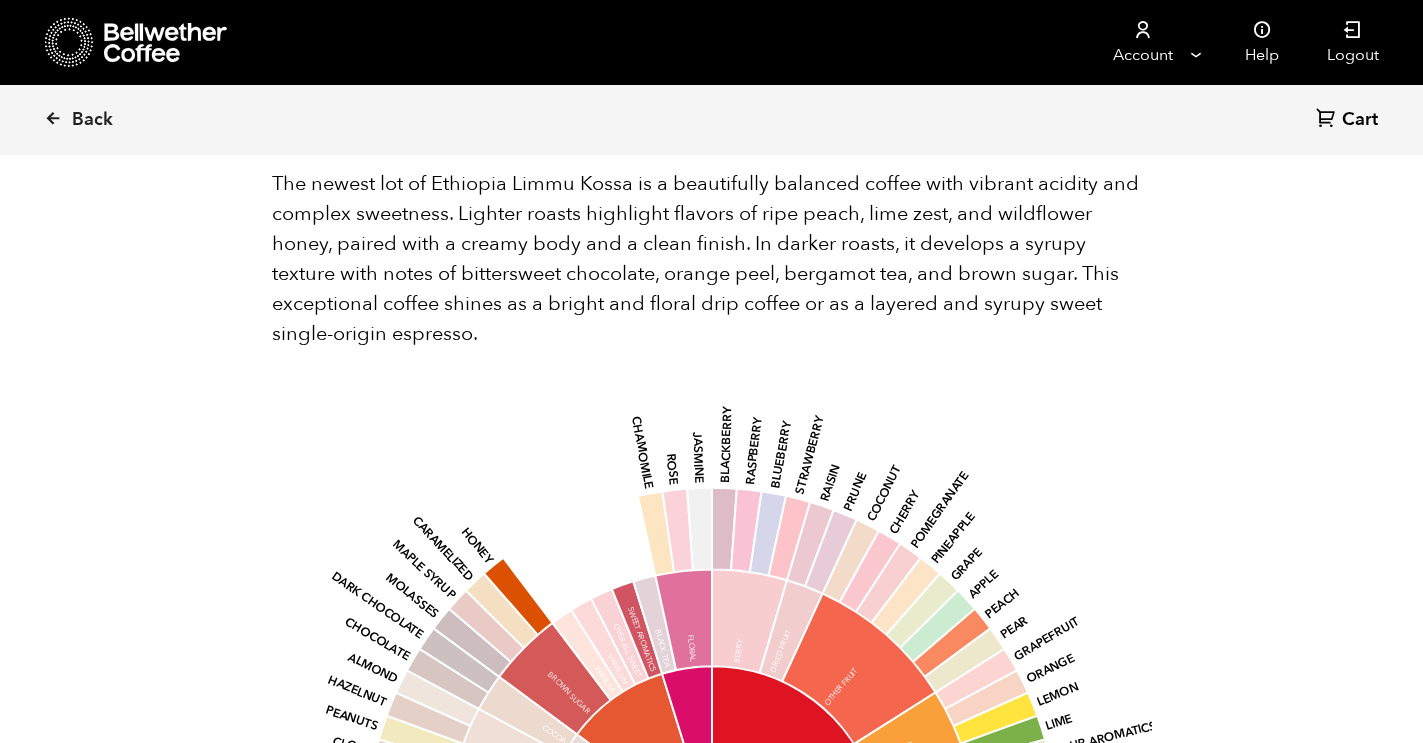 click on "Medium" at bounding box center [602, 99] 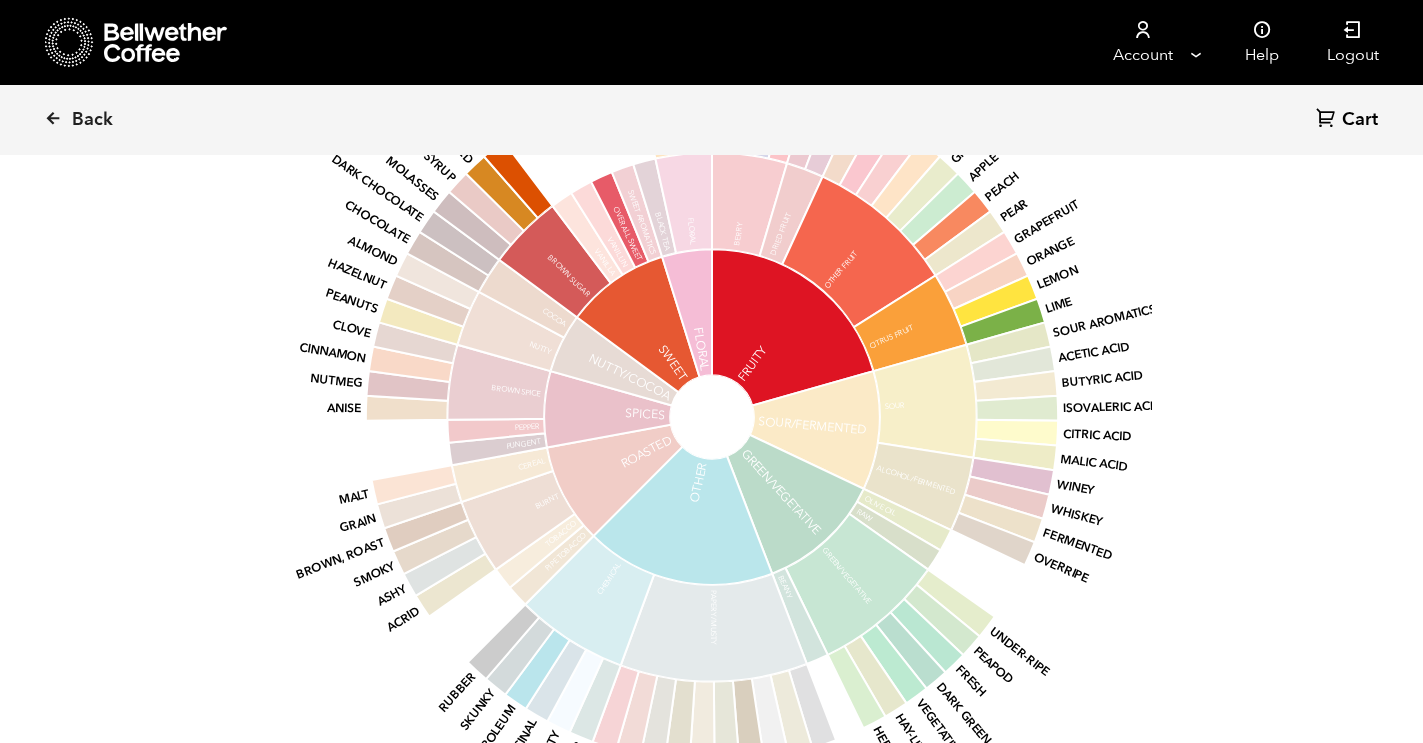 scroll, scrollTop: 1759, scrollLeft: 0, axis: vertical 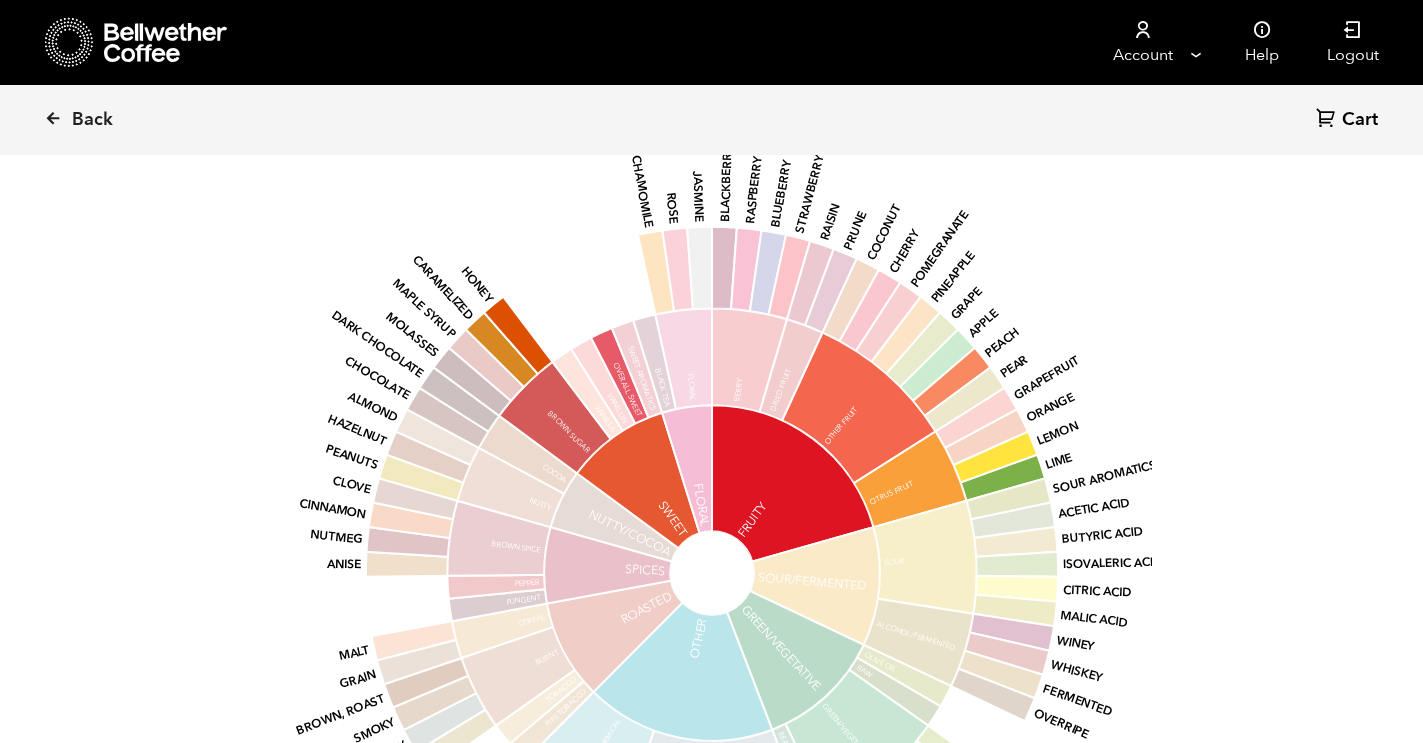 click on "Medium-Dark" at bounding box center [822, -162] 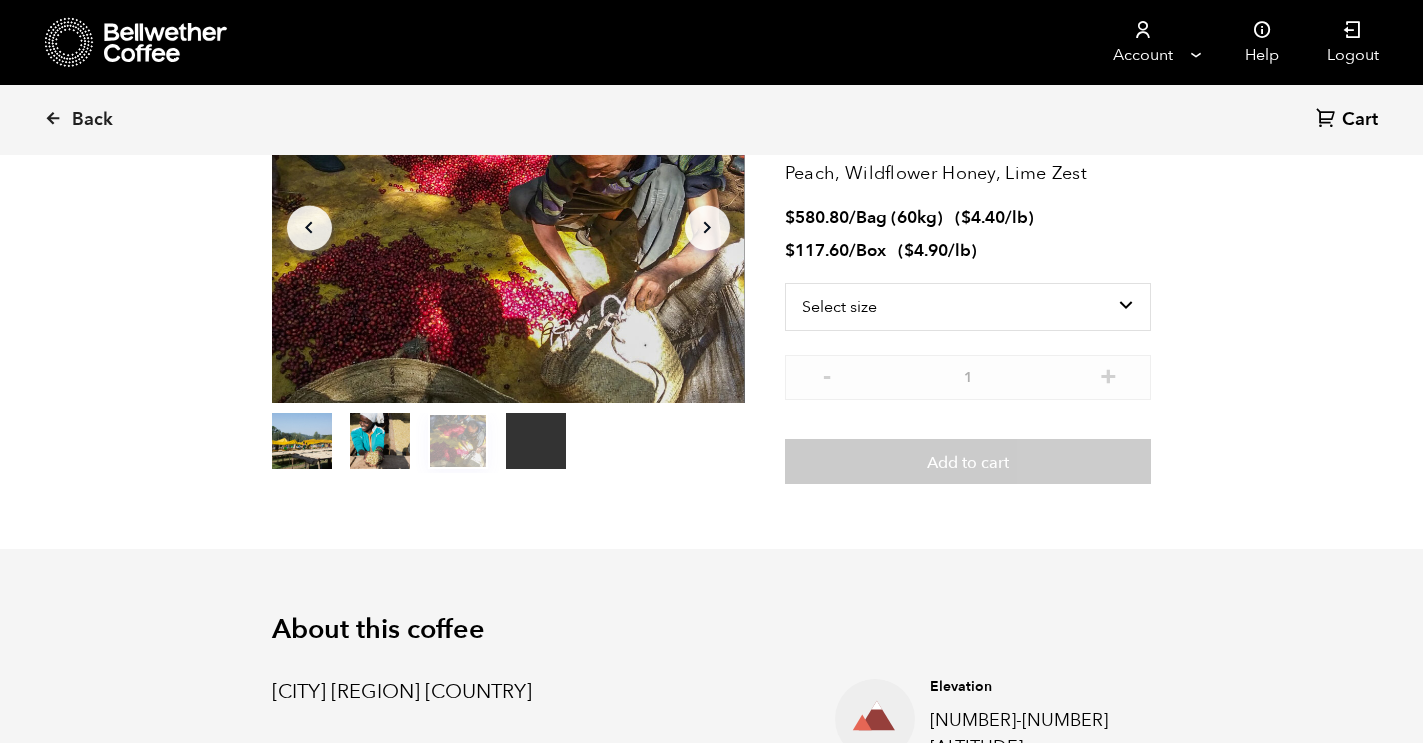 scroll, scrollTop: 41, scrollLeft: 0, axis: vertical 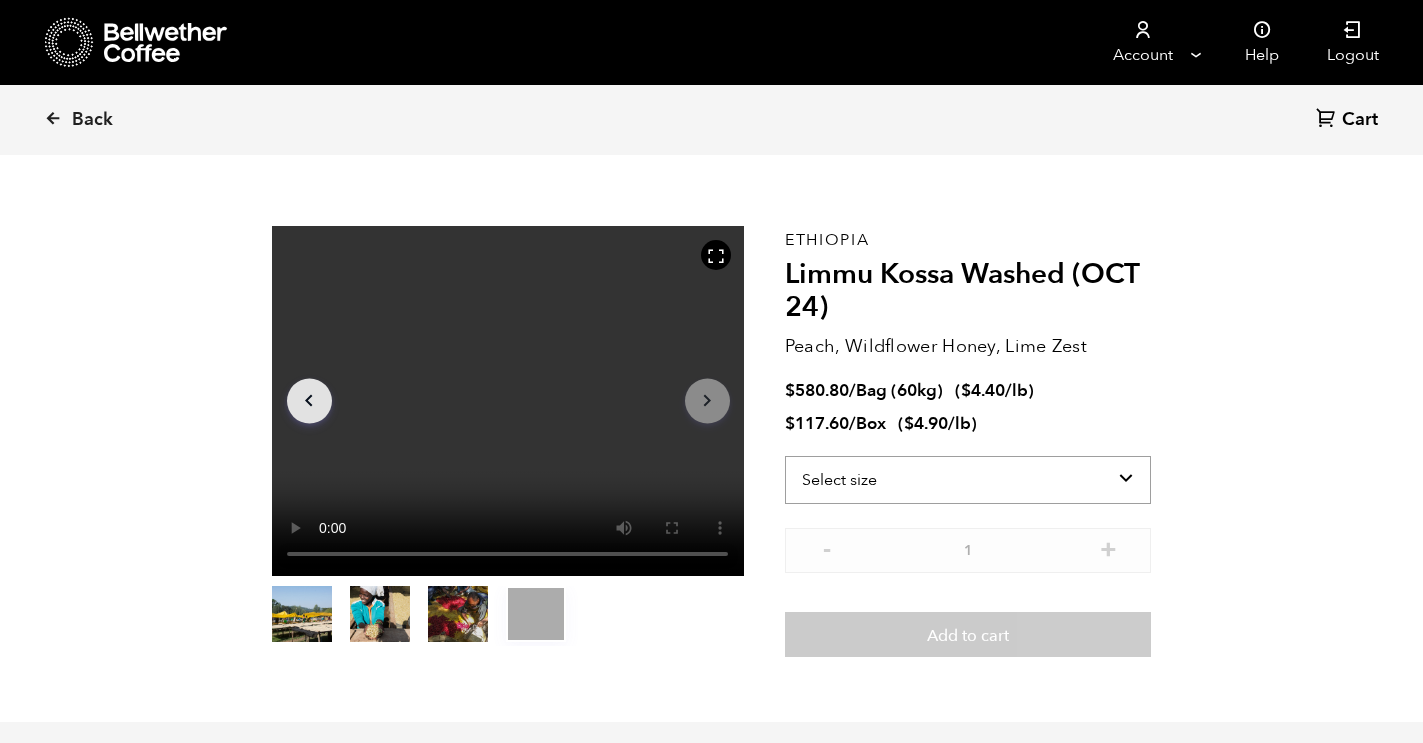 click on "Select size   Bag (60kg) (132 lbs) Box (24 lbs)" at bounding box center [968, 480] 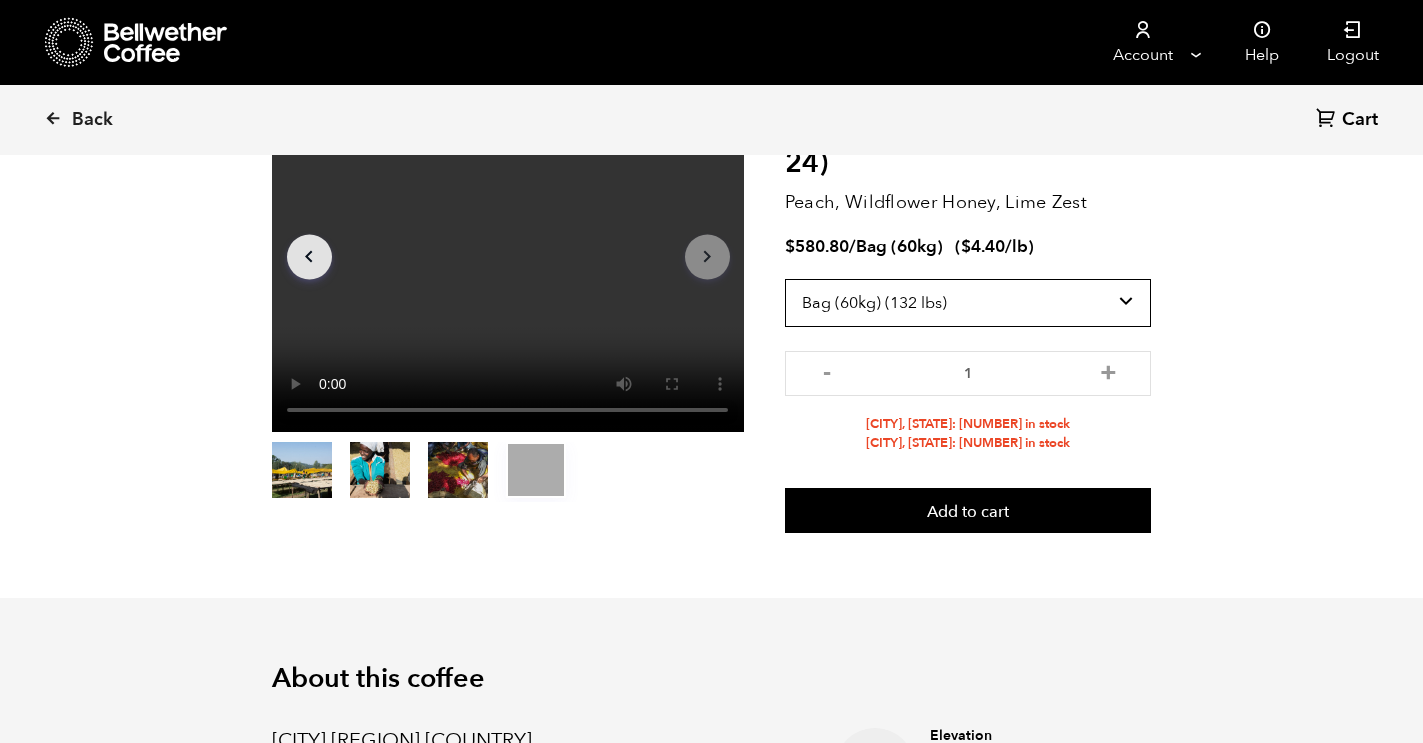 scroll, scrollTop: 0, scrollLeft: 0, axis: both 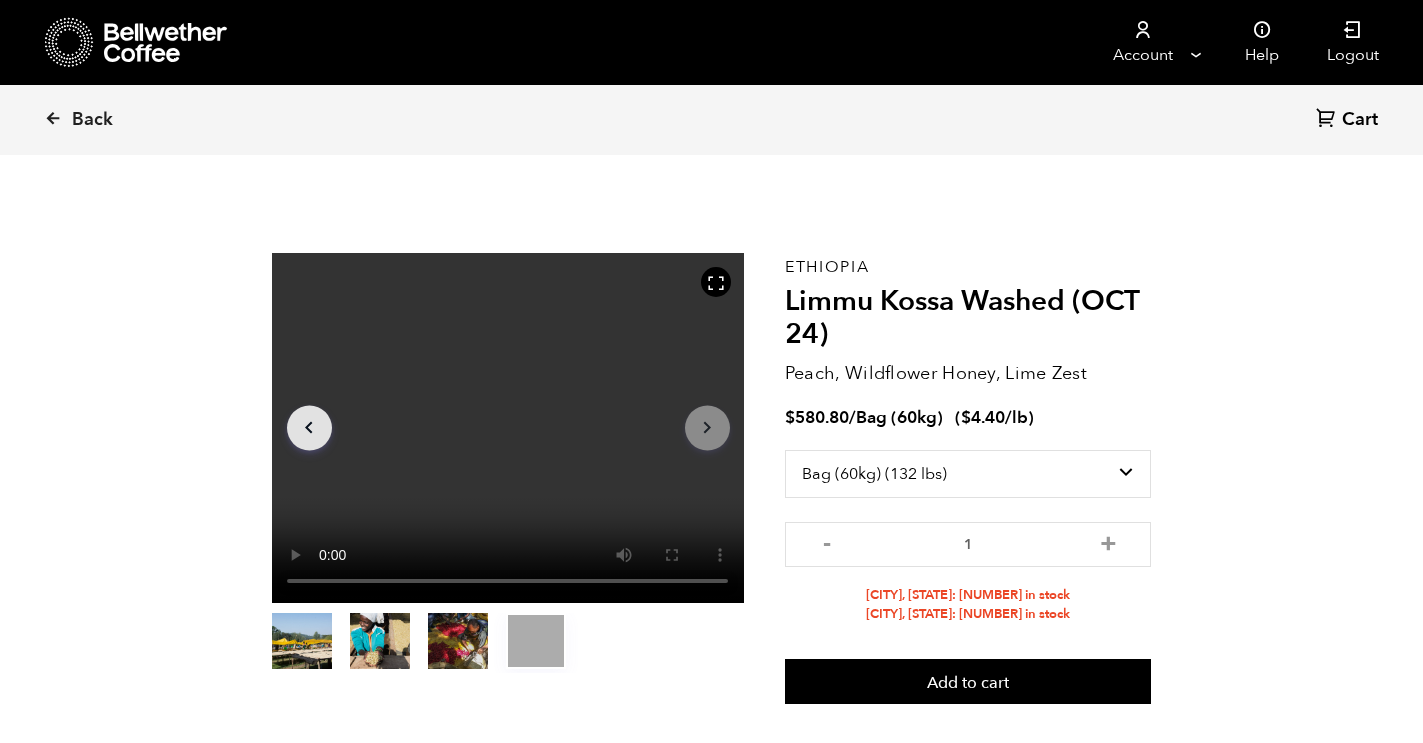 click on "Back
Cart   (0)" at bounding box center [711, 120] 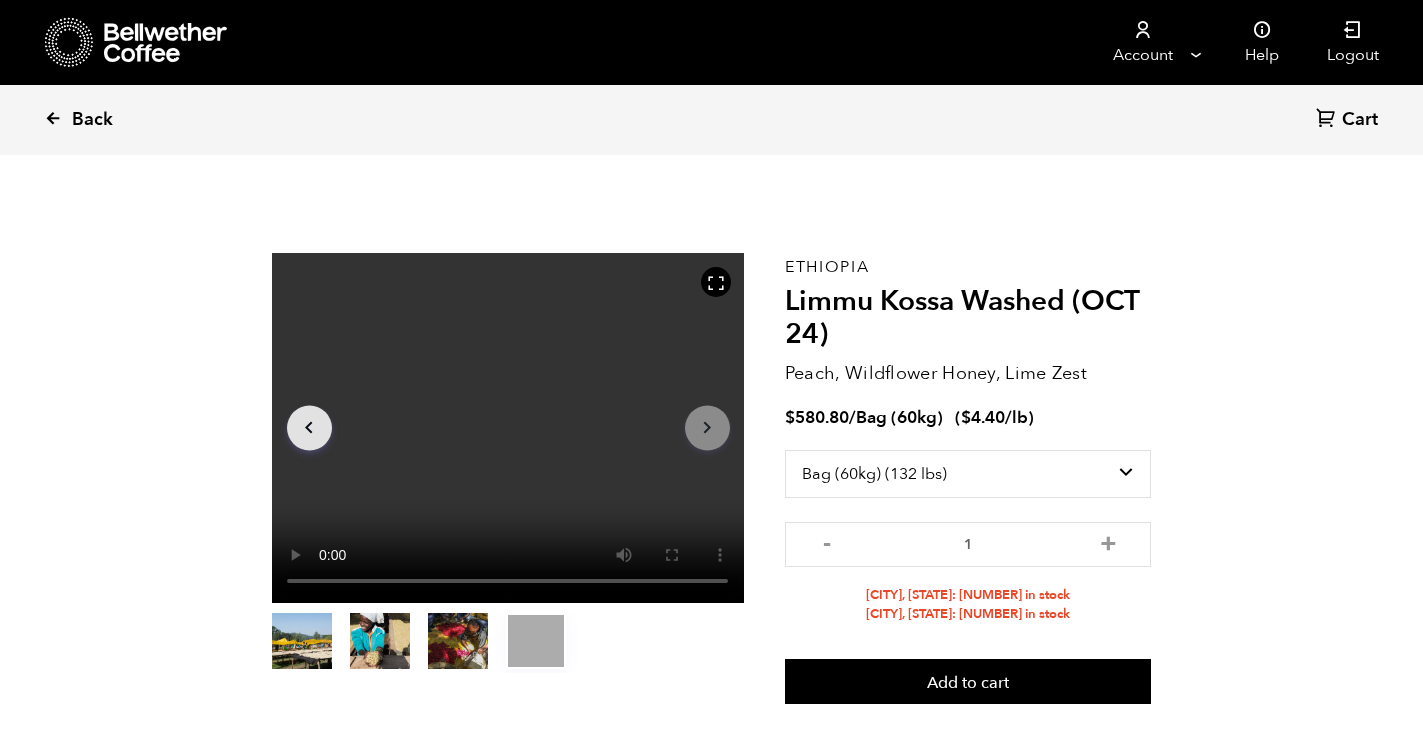 click at bounding box center [53, 118] 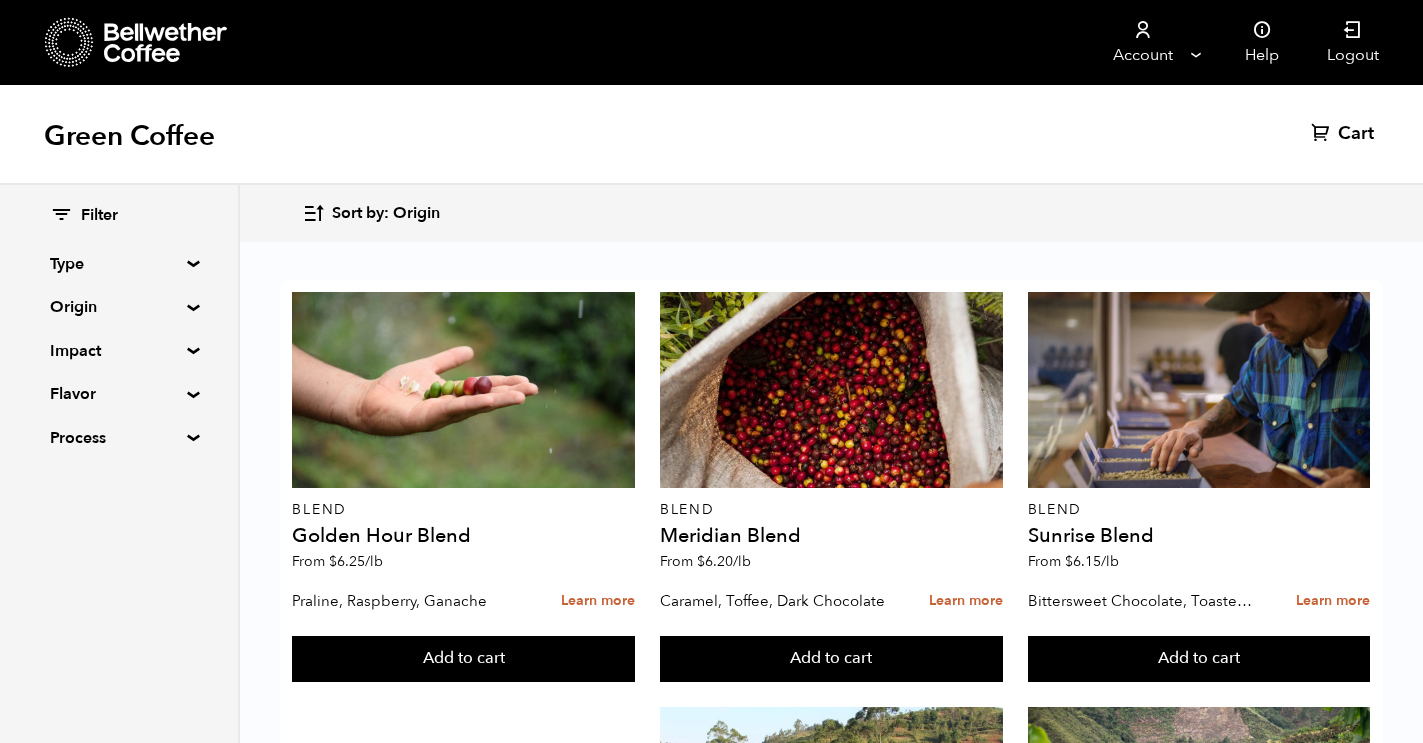 scroll, scrollTop: 503, scrollLeft: 0, axis: vertical 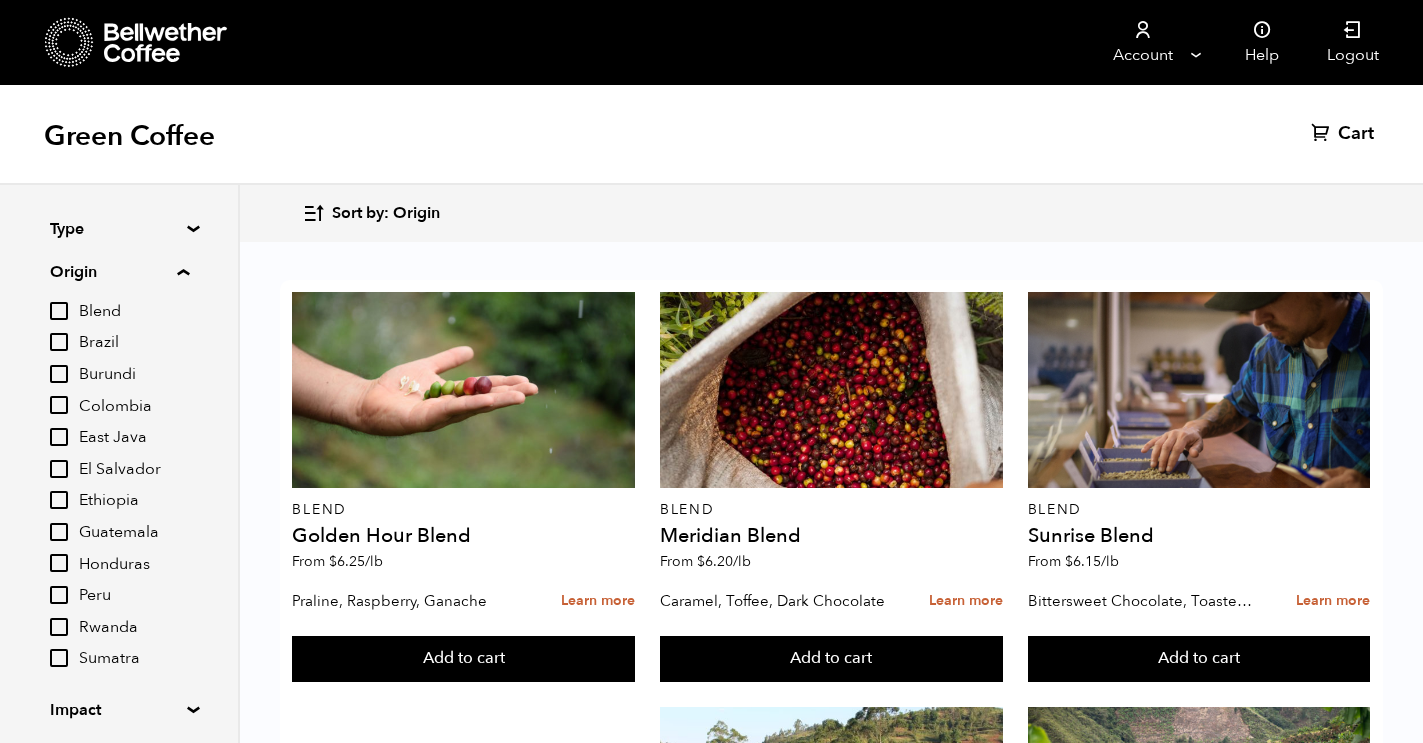 click on "Honduras" at bounding box center (134, 565) 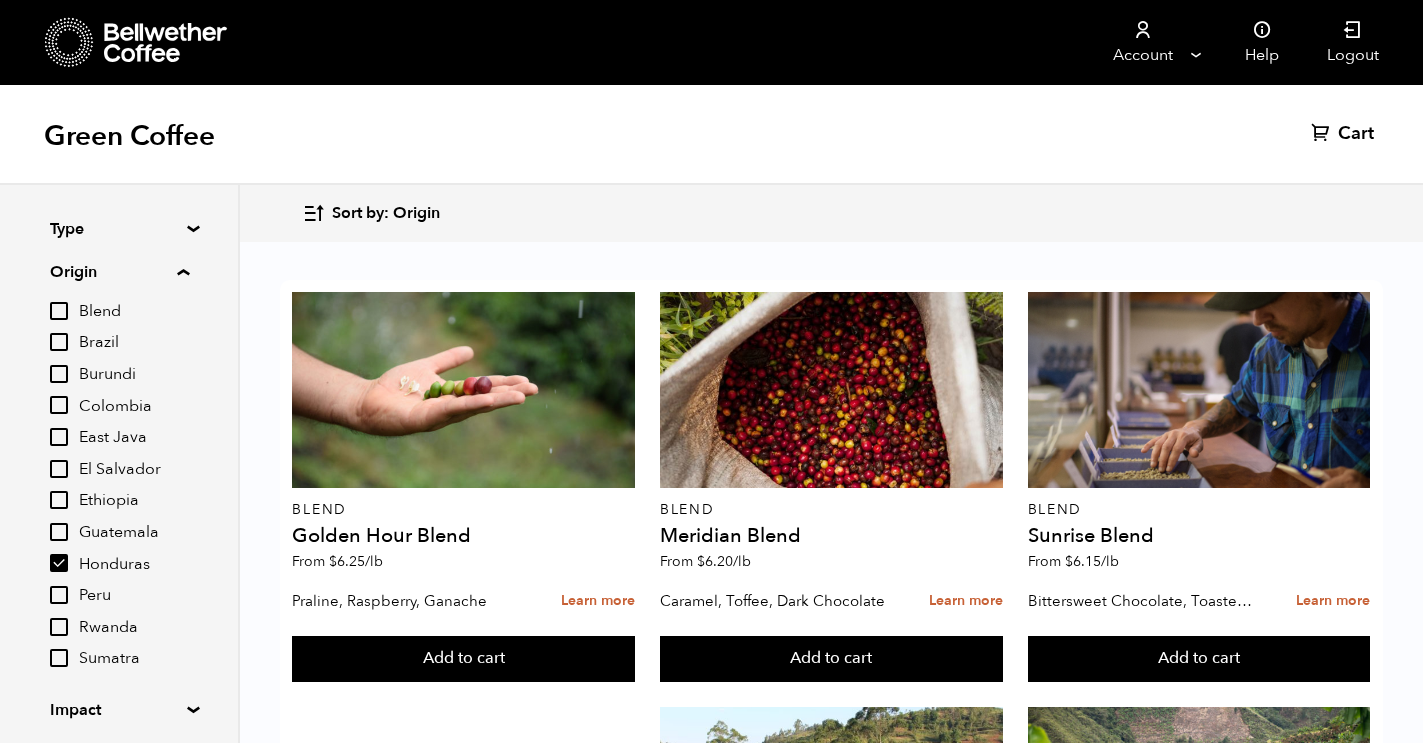 checkbox on "true" 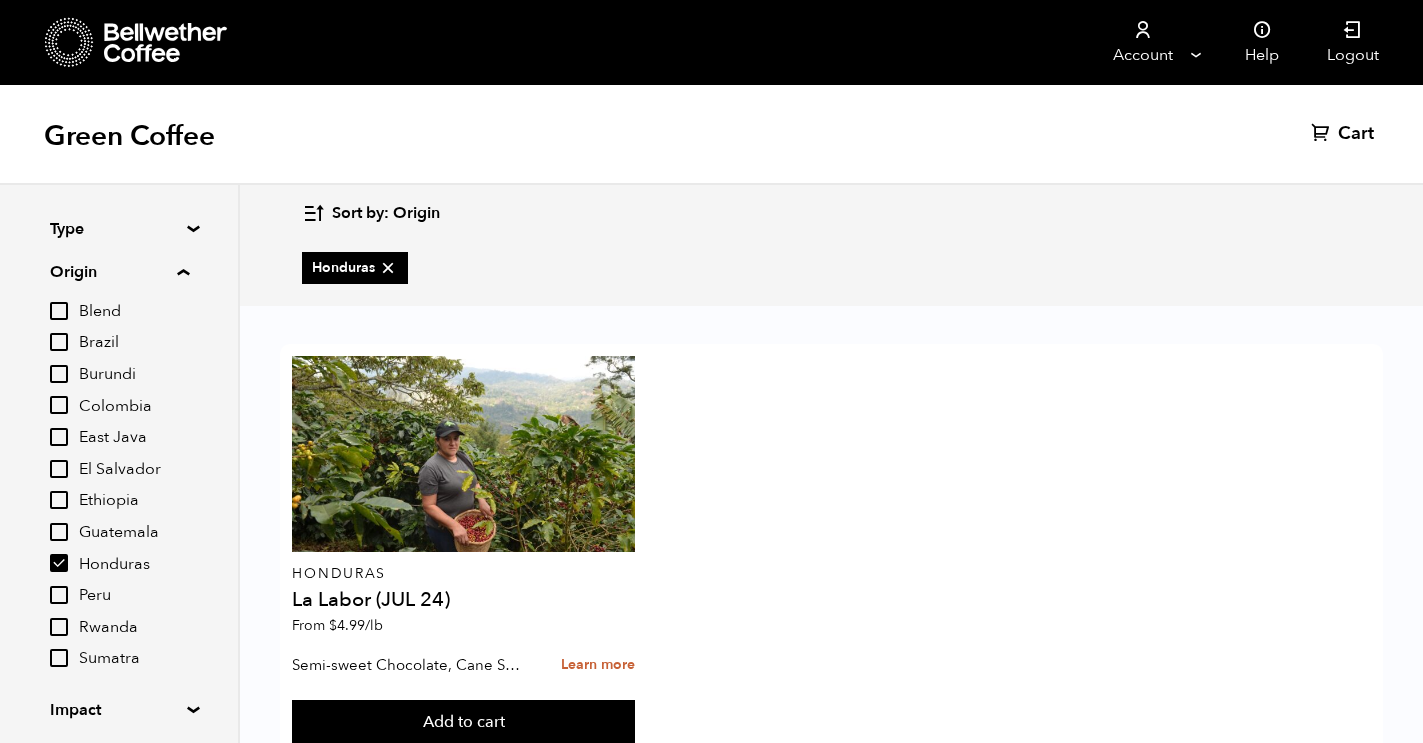 scroll, scrollTop: 65, scrollLeft: 0, axis: vertical 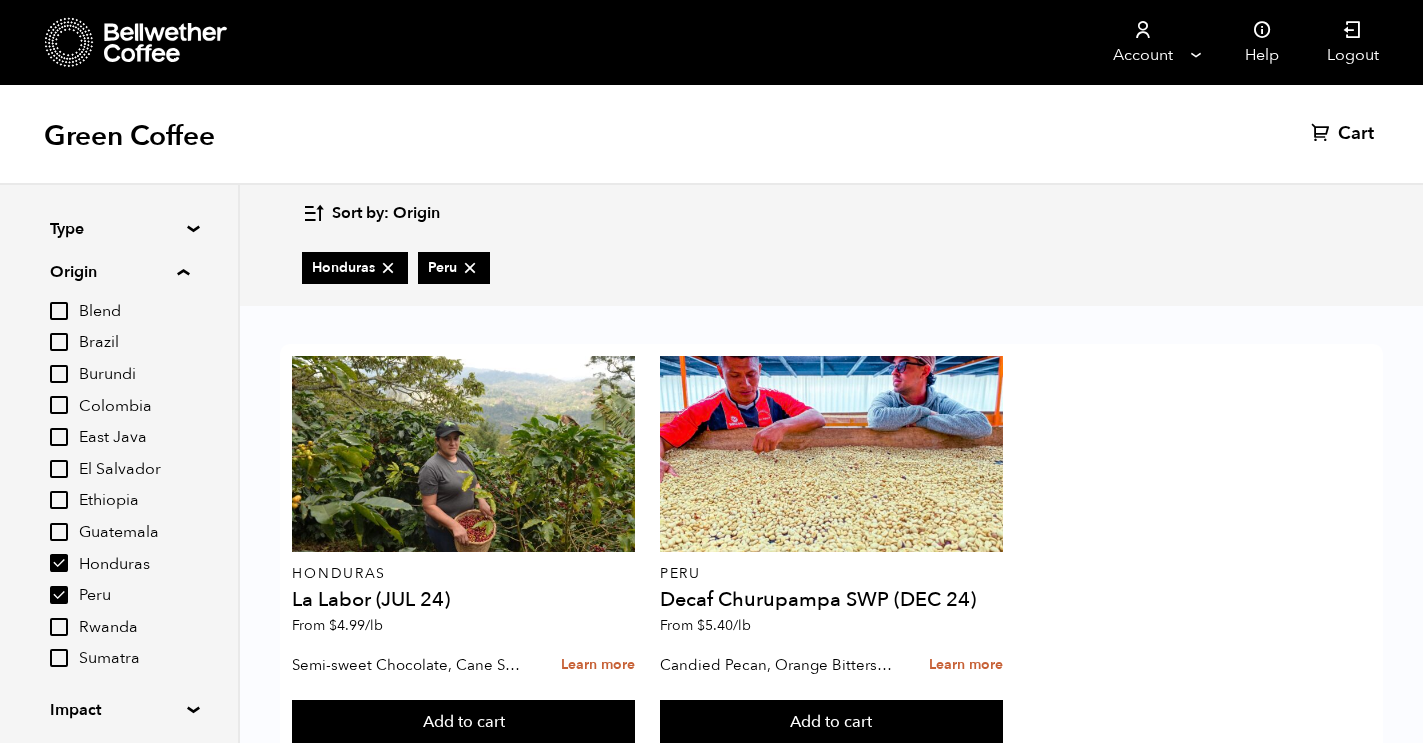 click on "Peru" at bounding box center (59, 595) 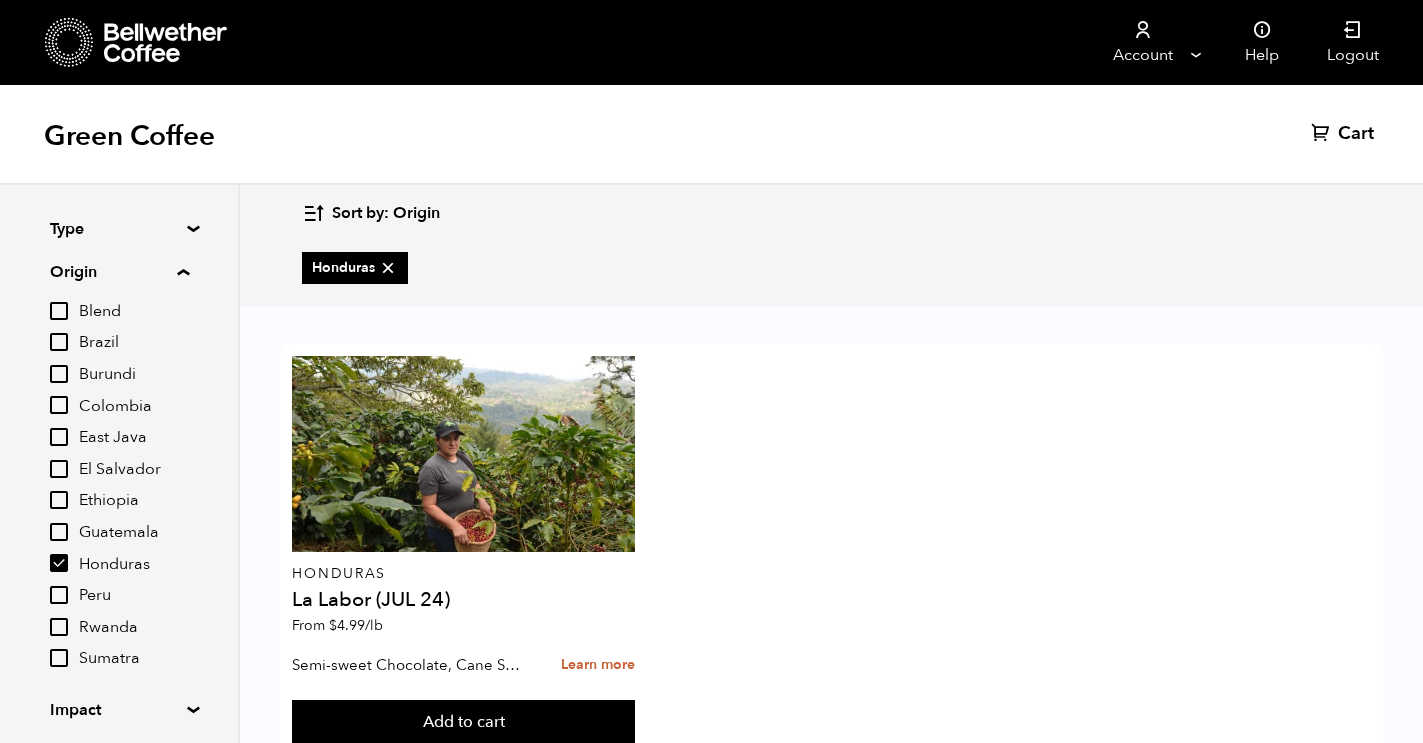 click on "Honduras" at bounding box center (119, 564) 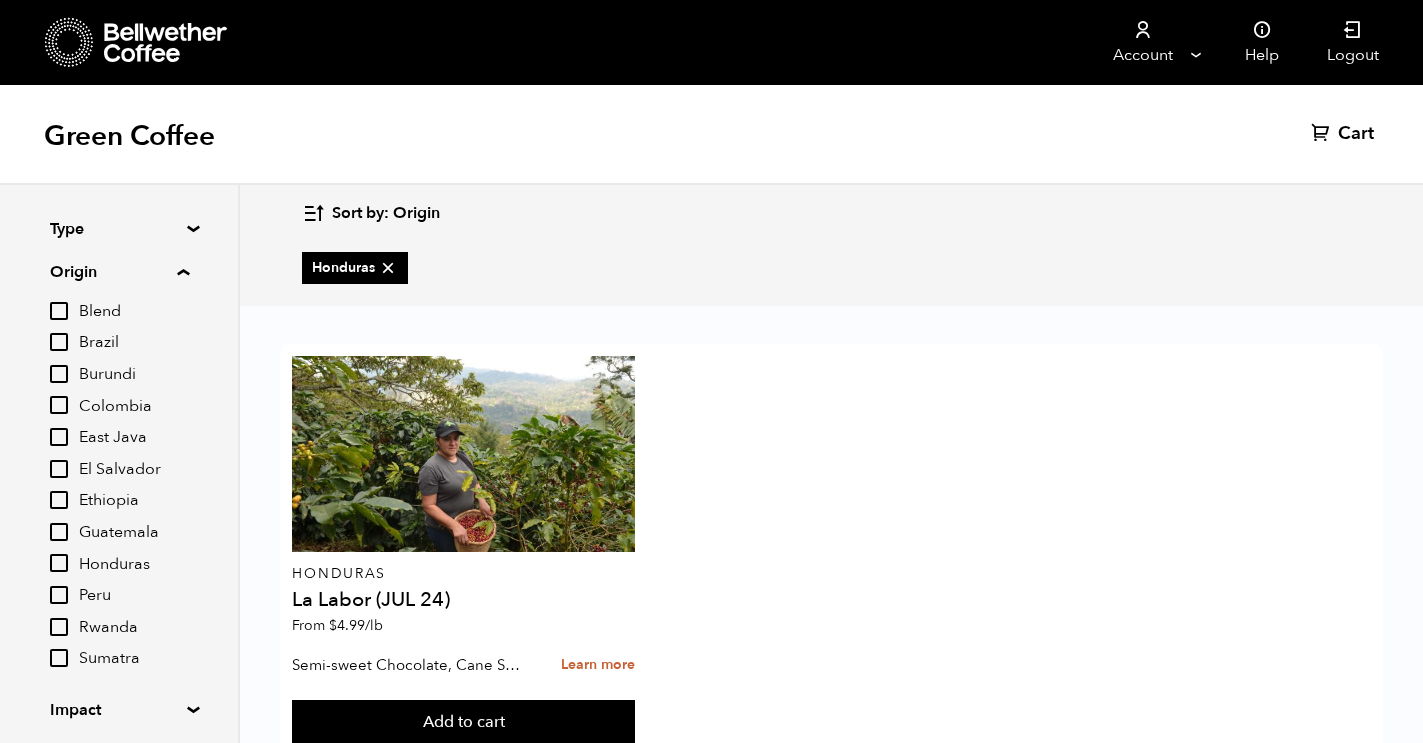 checkbox on "false" 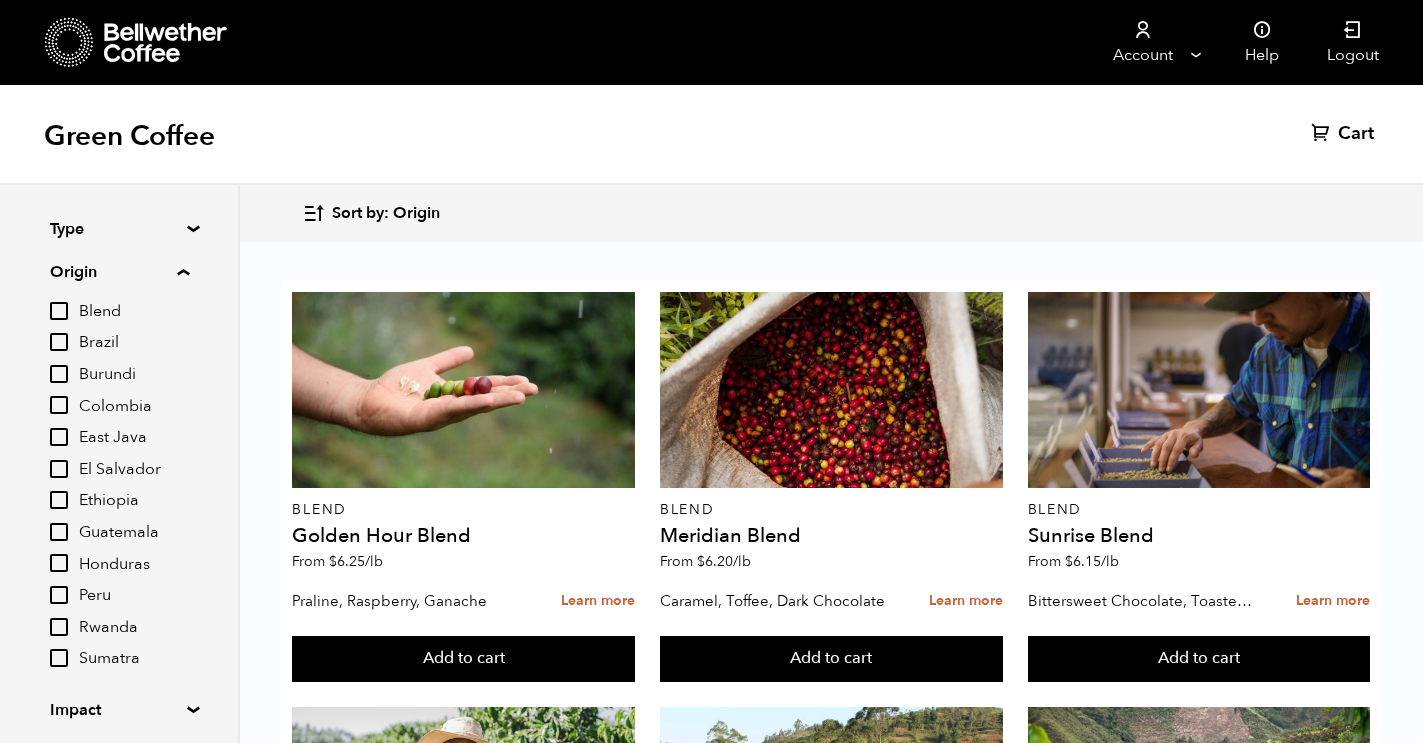 click on "Guatemala" at bounding box center [134, 533] 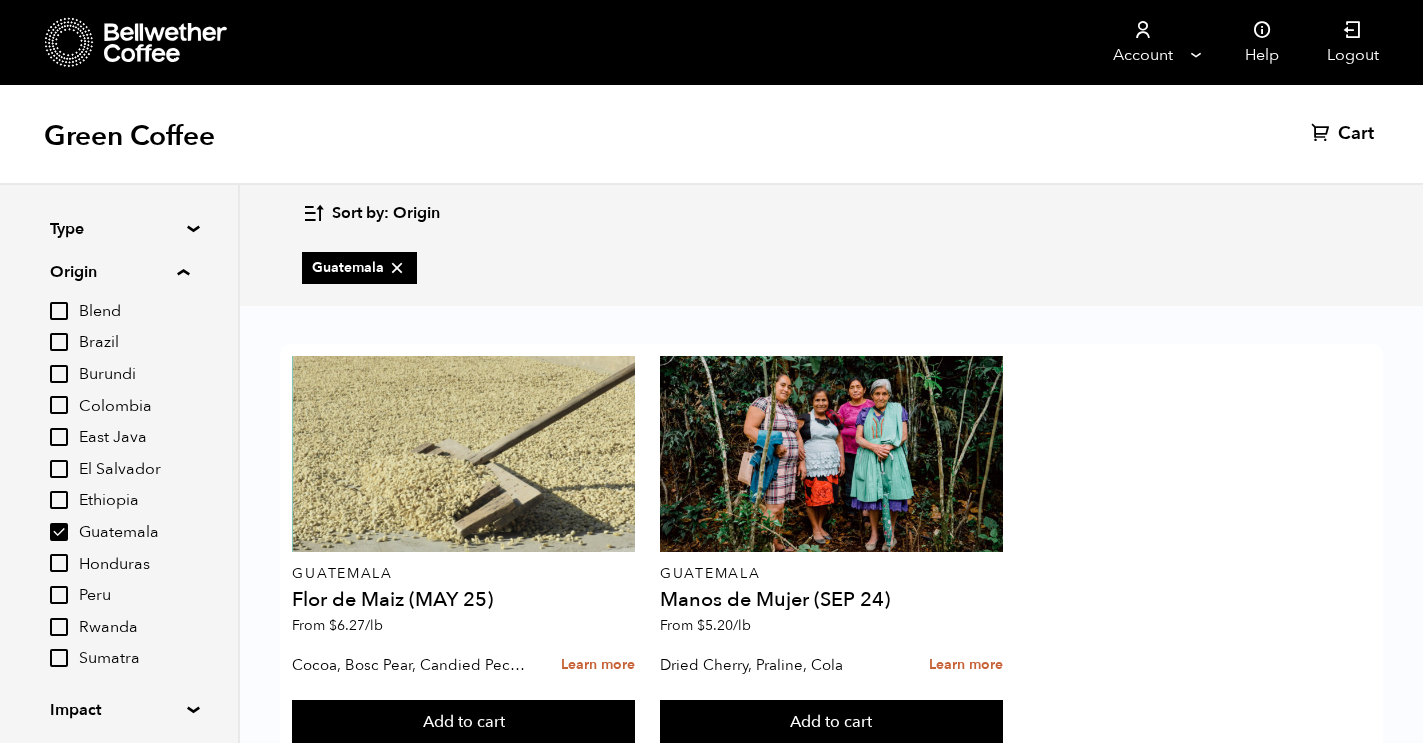 scroll, scrollTop: 65, scrollLeft: 0, axis: vertical 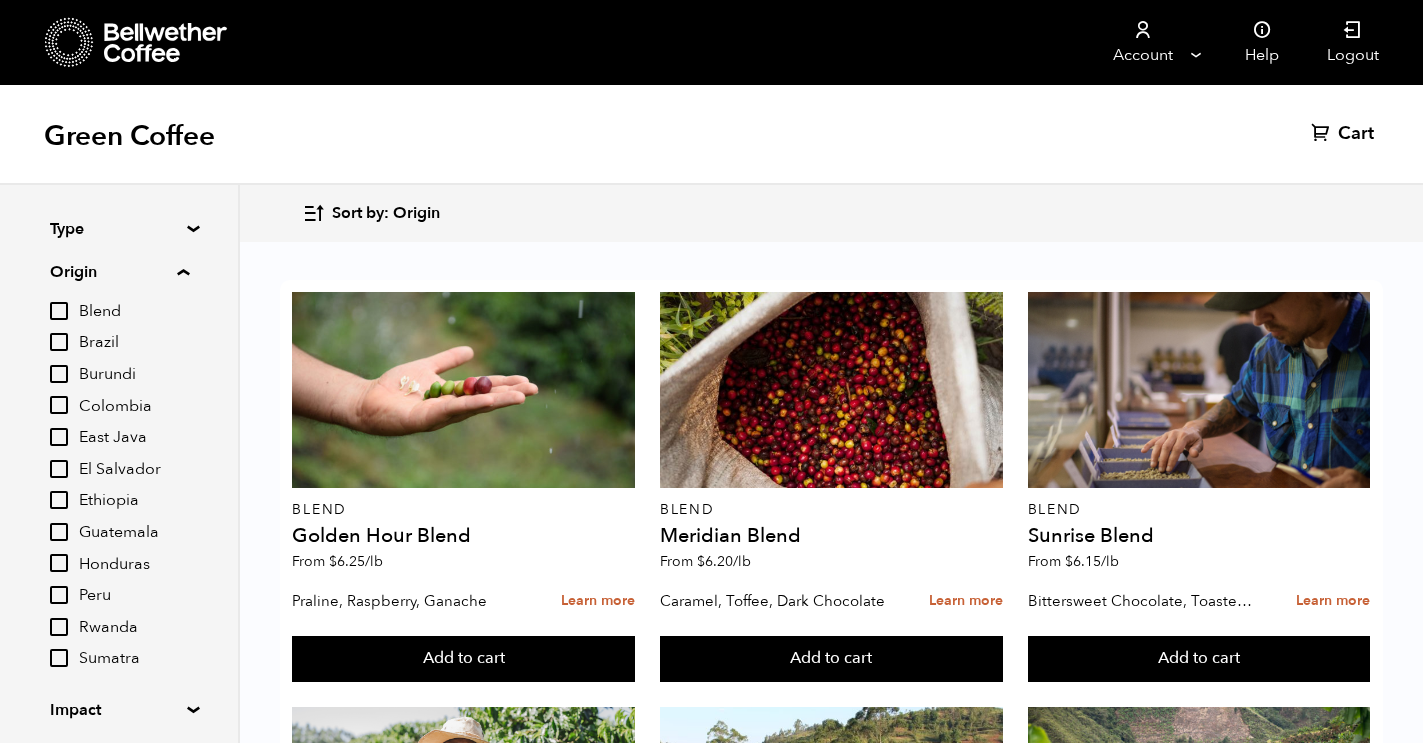 click on "Guatemala" at bounding box center [59, 532] 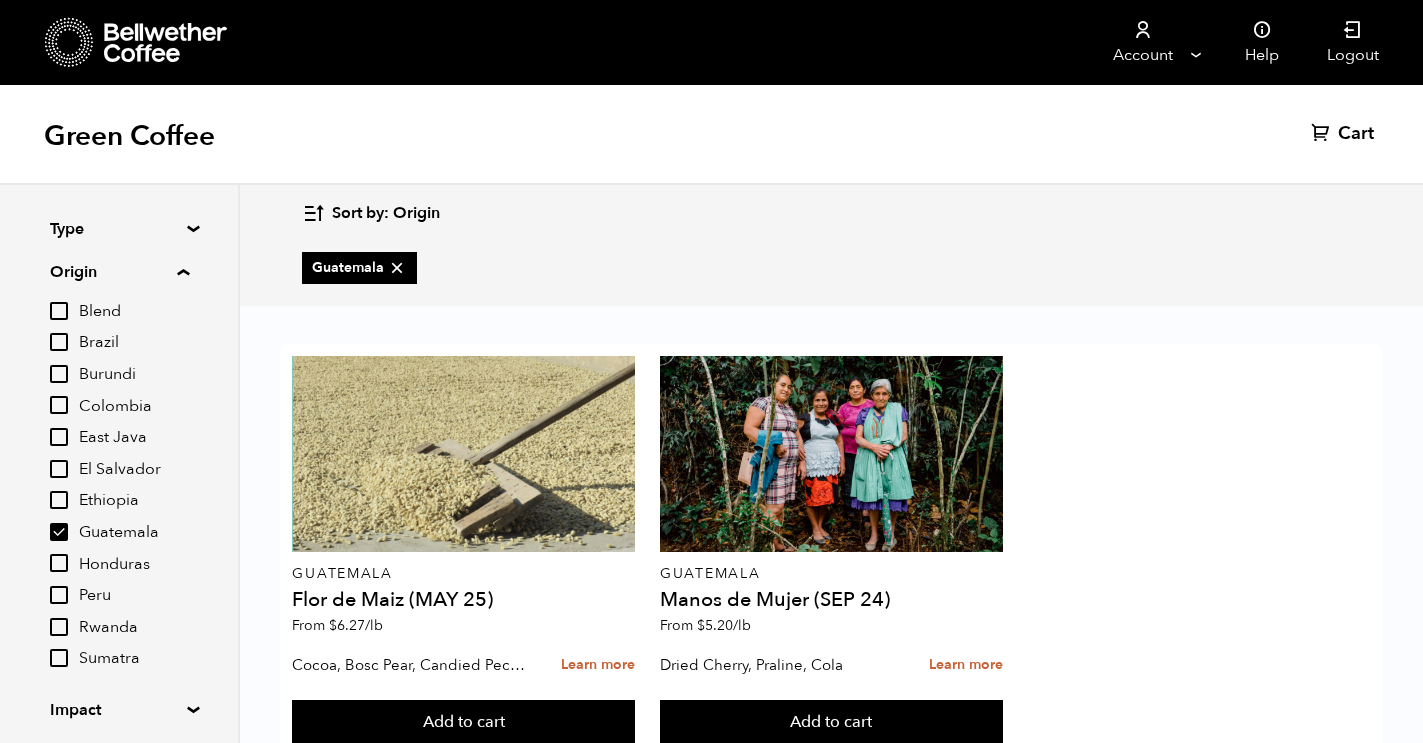 click on "Ethiopia" at bounding box center [59, 500] 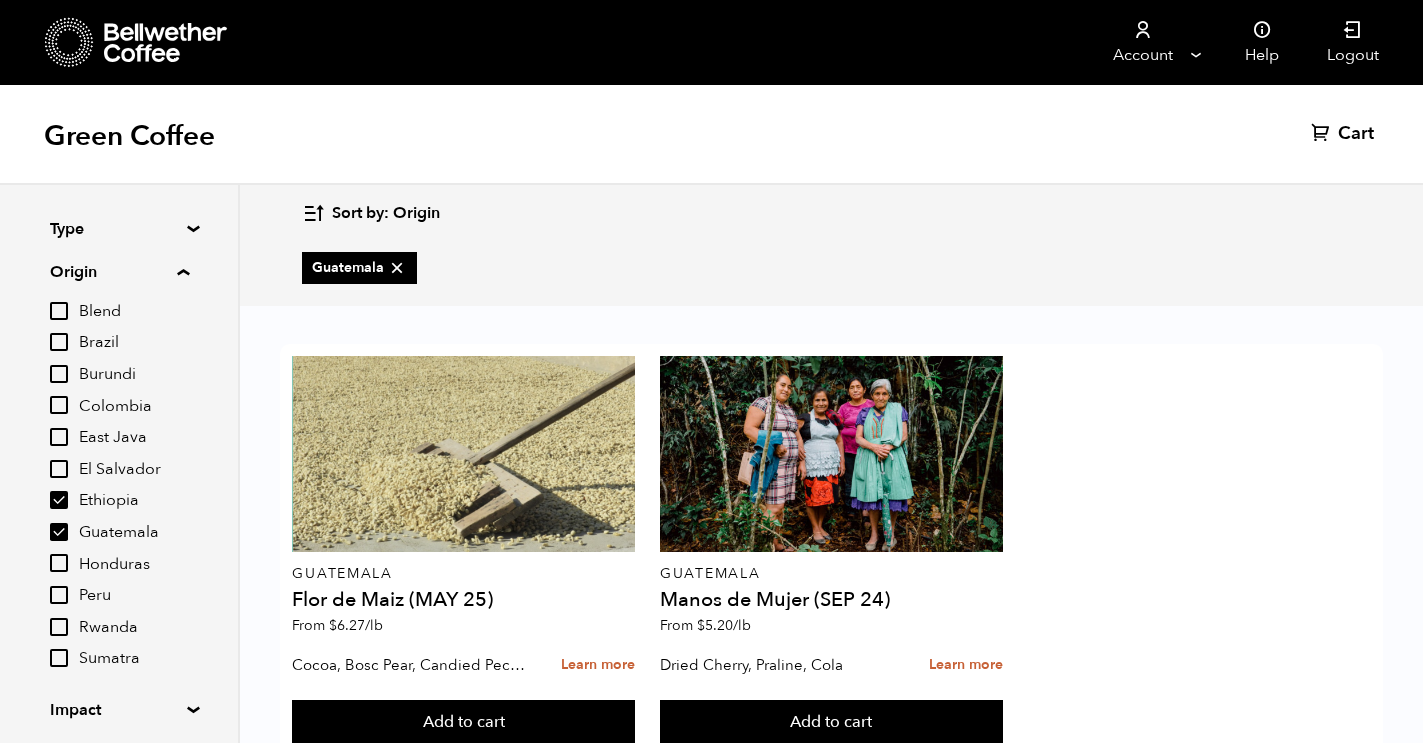 scroll, scrollTop: 51, scrollLeft: 0, axis: vertical 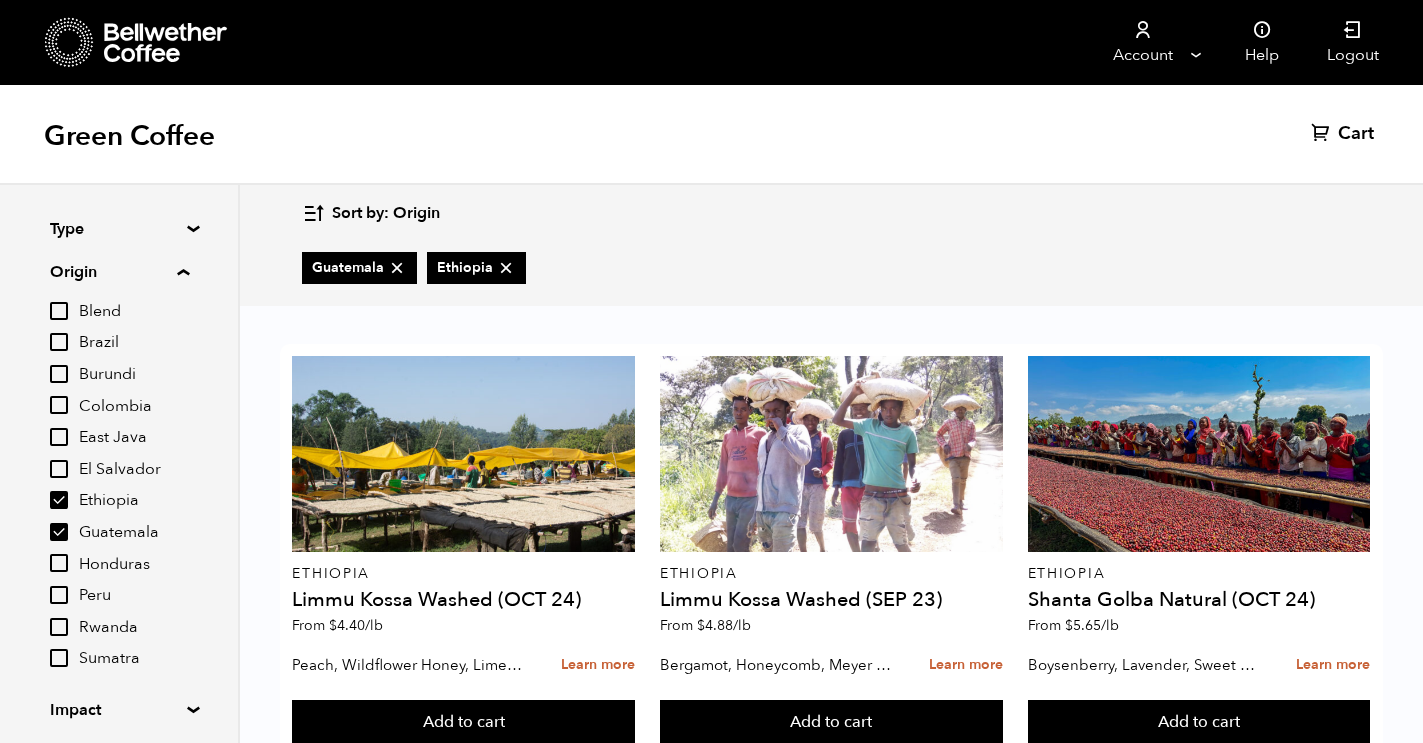 click on "Guatemala" at bounding box center (59, 532) 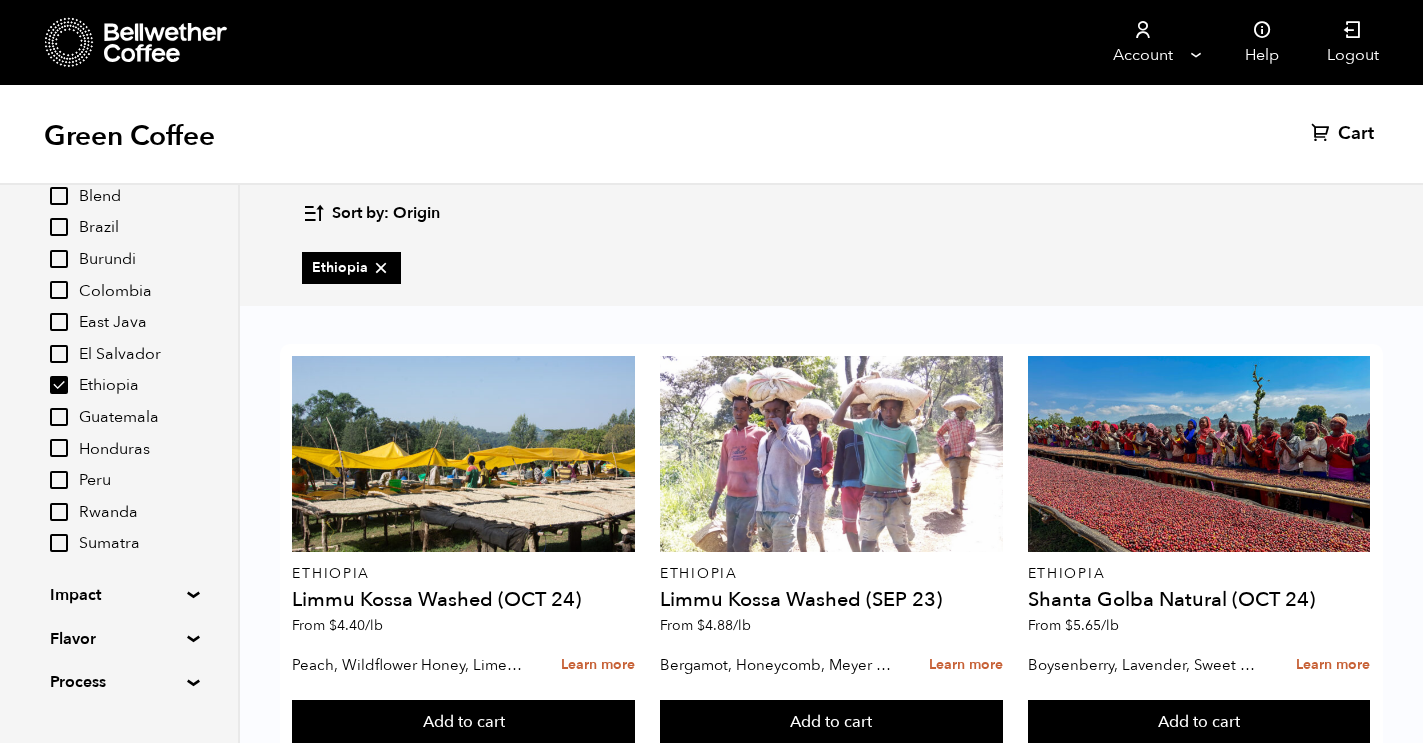 scroll, scrollTop: 190, scrollLeft: 0, axis: vertical 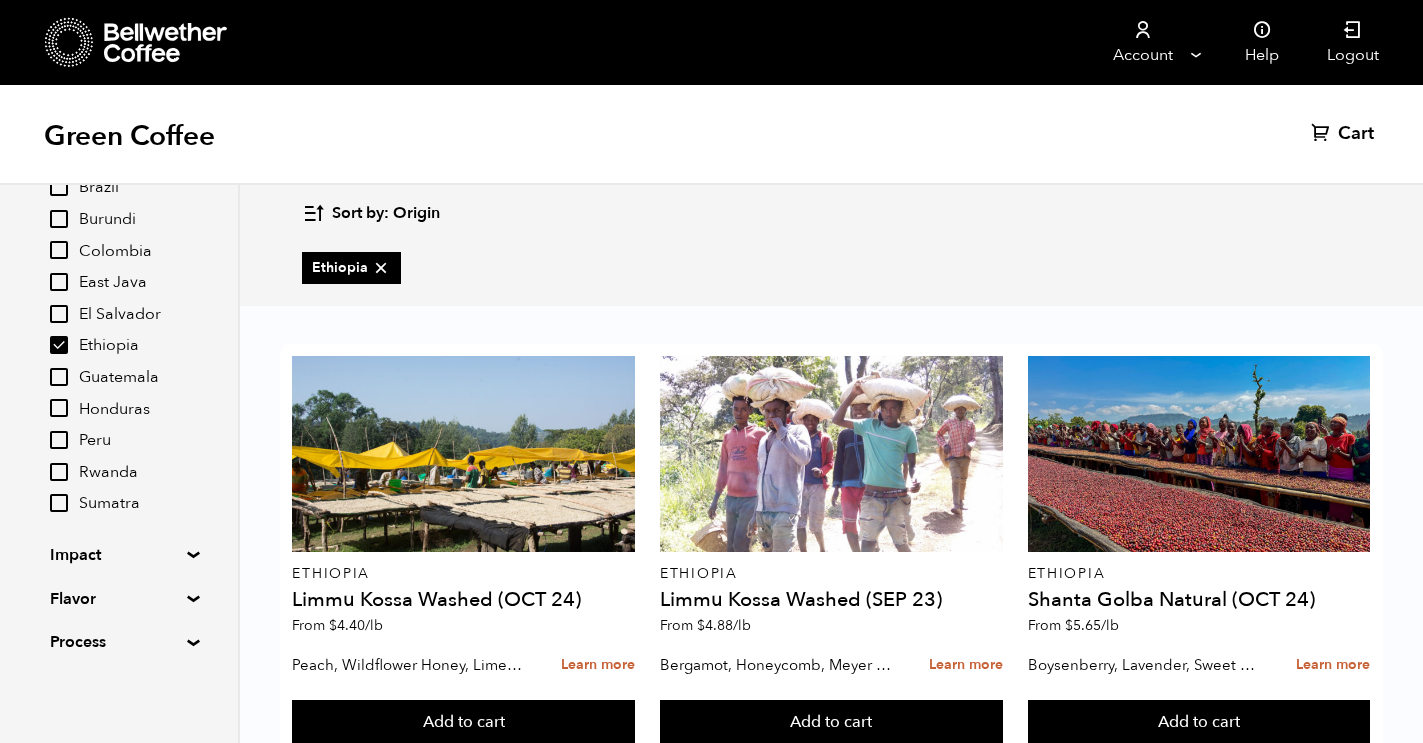 click on "Sumatra" at bounding box center (59, 503) 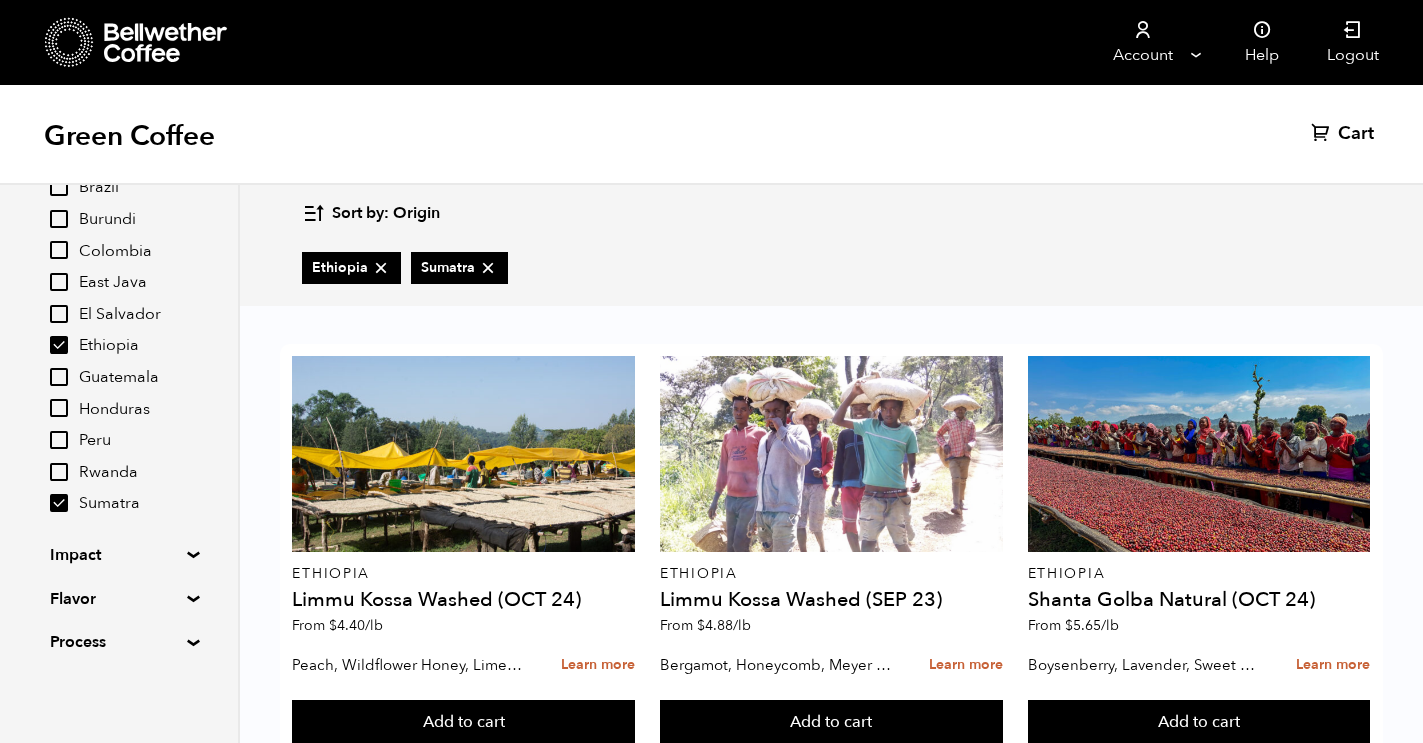 click on "Sumatra" at bounding box center (59, 503) 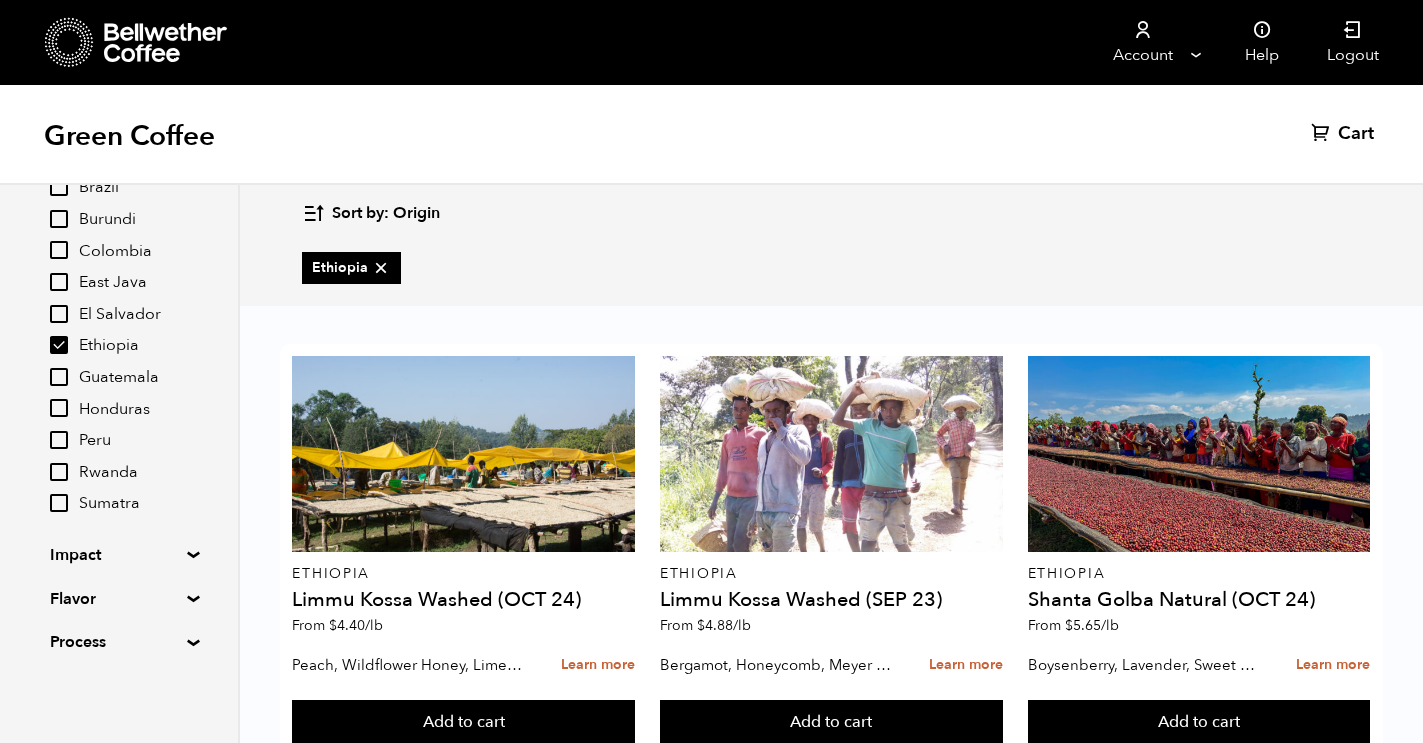 click on "Ethiopia" at bounding box center [59, 345] 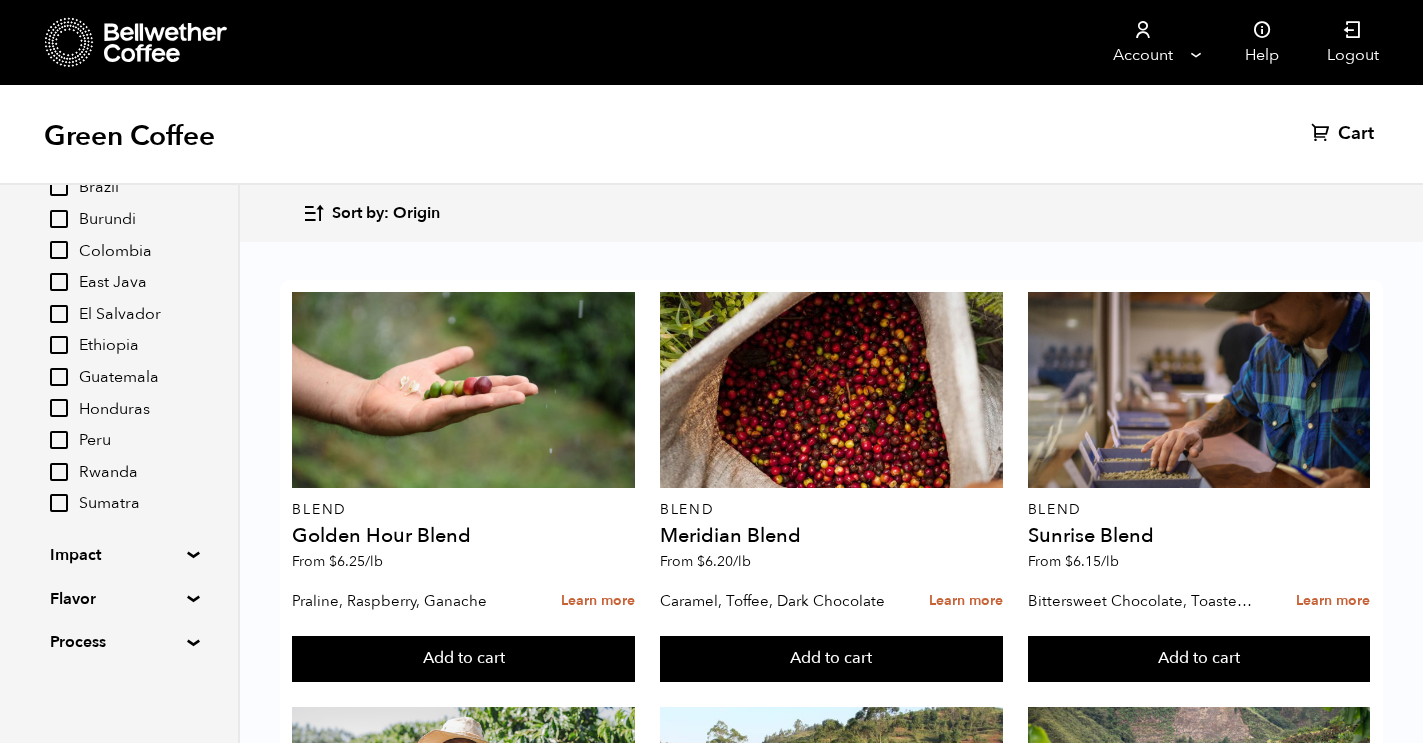 click on "Sumatra" at bounding box center (59, 503) 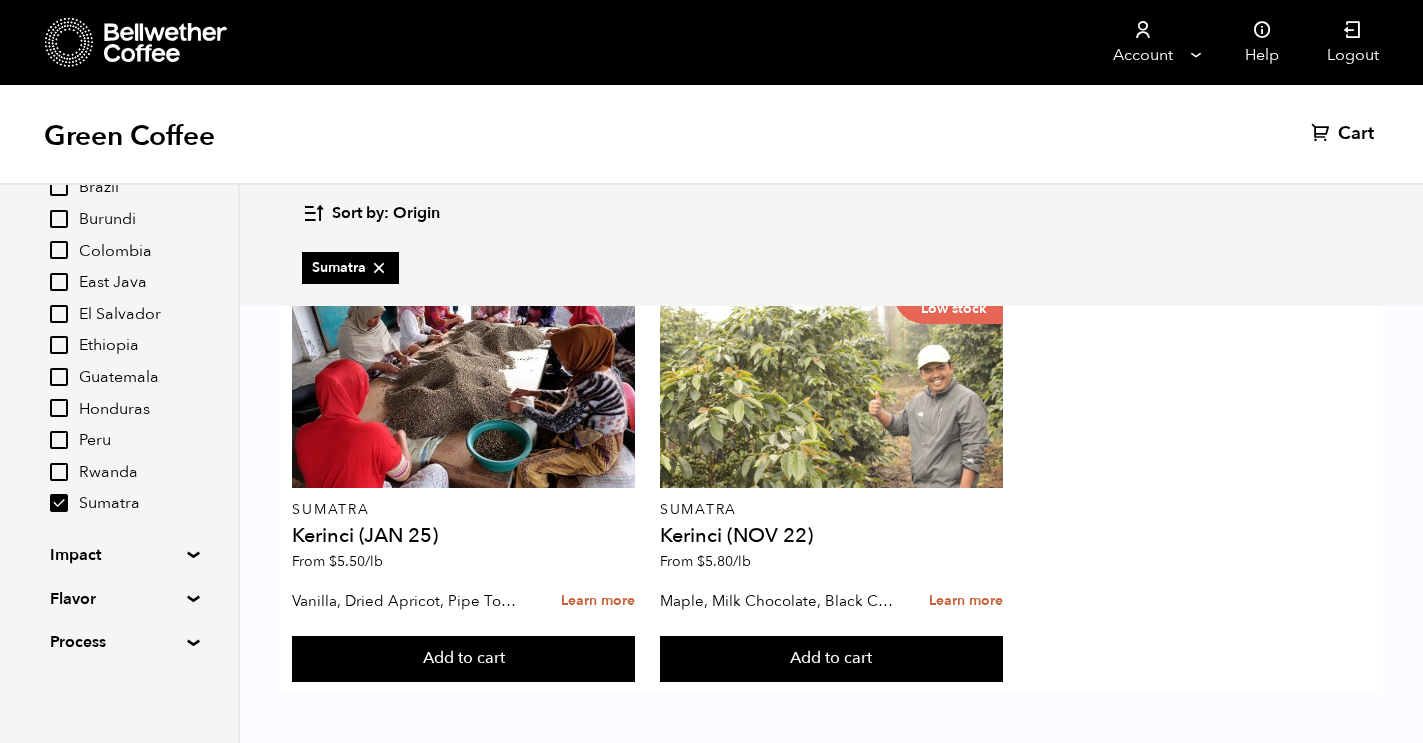 click on "Sumatra" at bounding box center (59, 503) 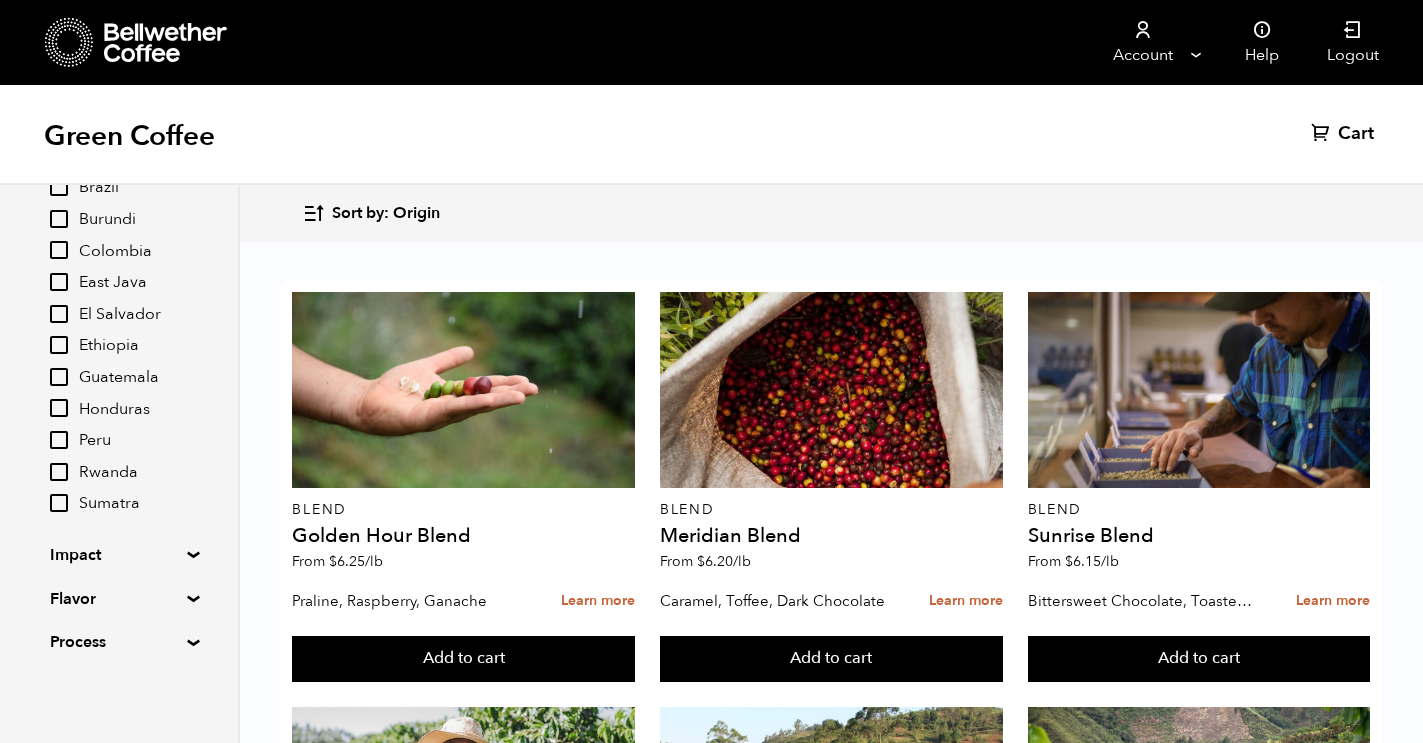 scroll, scrollTop: 51, scrollLeft: 0, axis: vertical 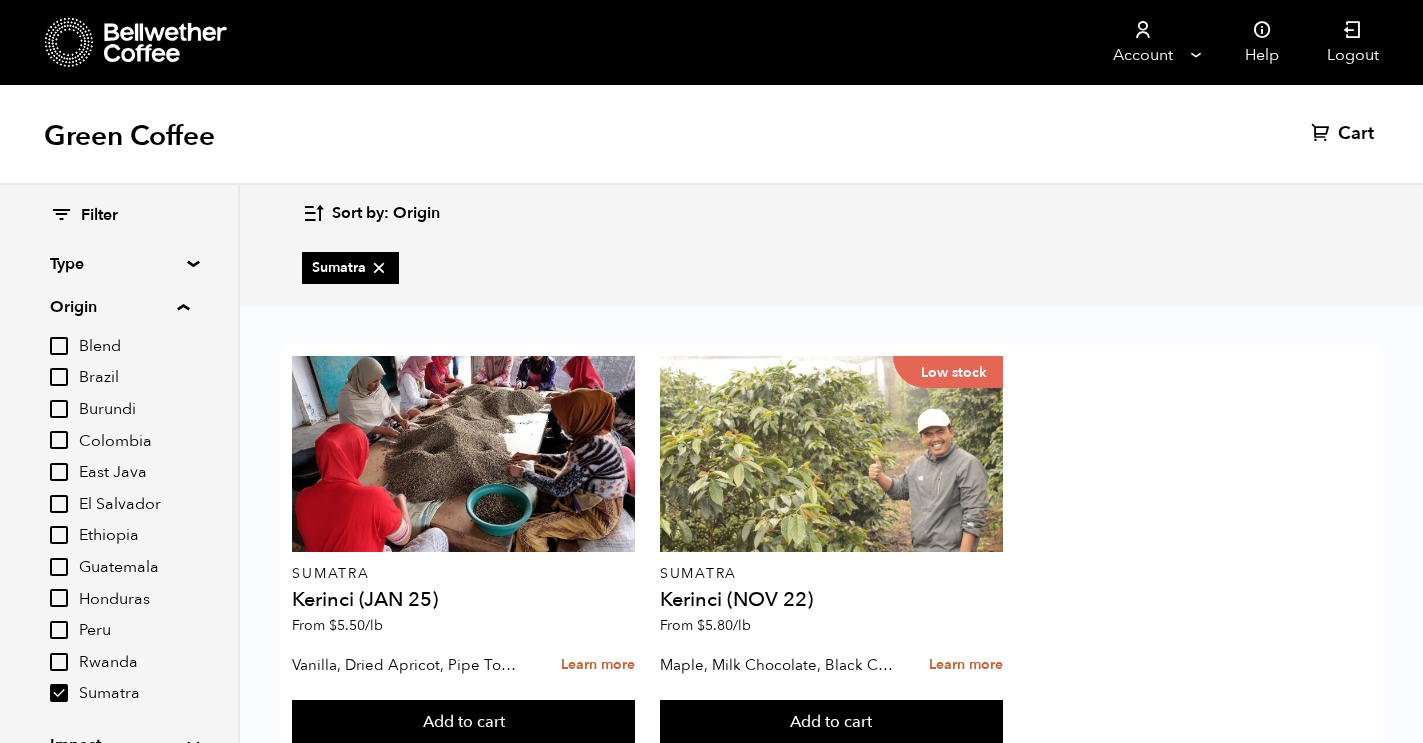 click on "Blend" at bounding box center [59, 346] 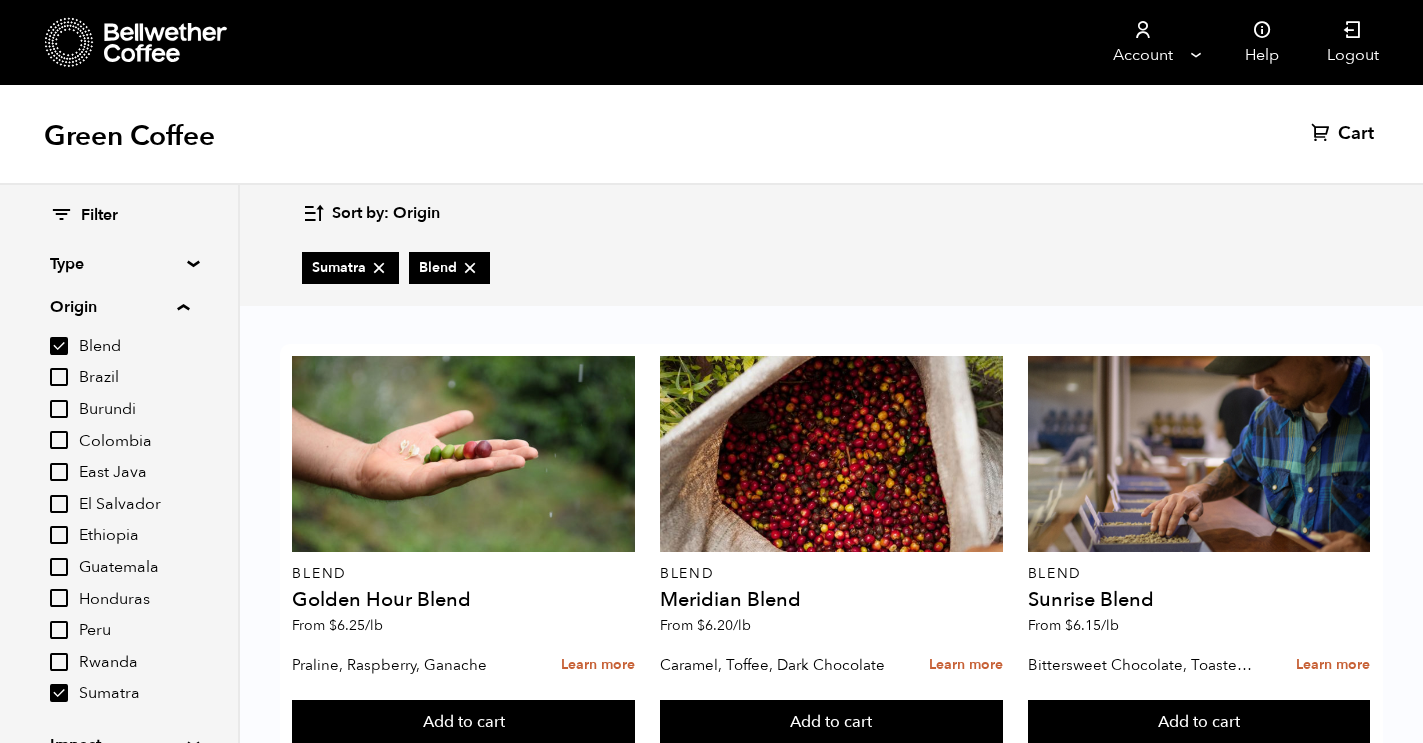 click on "Brazil" at bounding box center (59, 377) 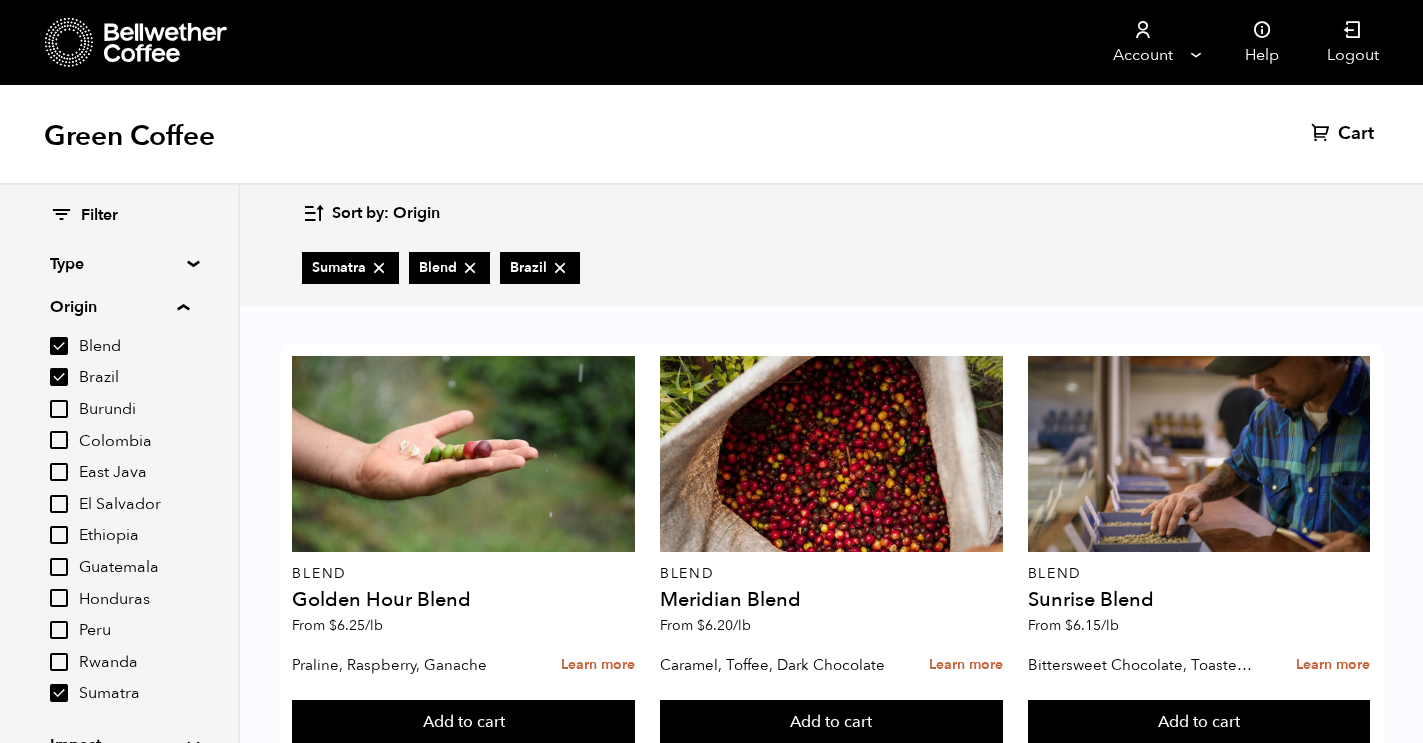click on "Brazil" at bounding box center (59, 377) 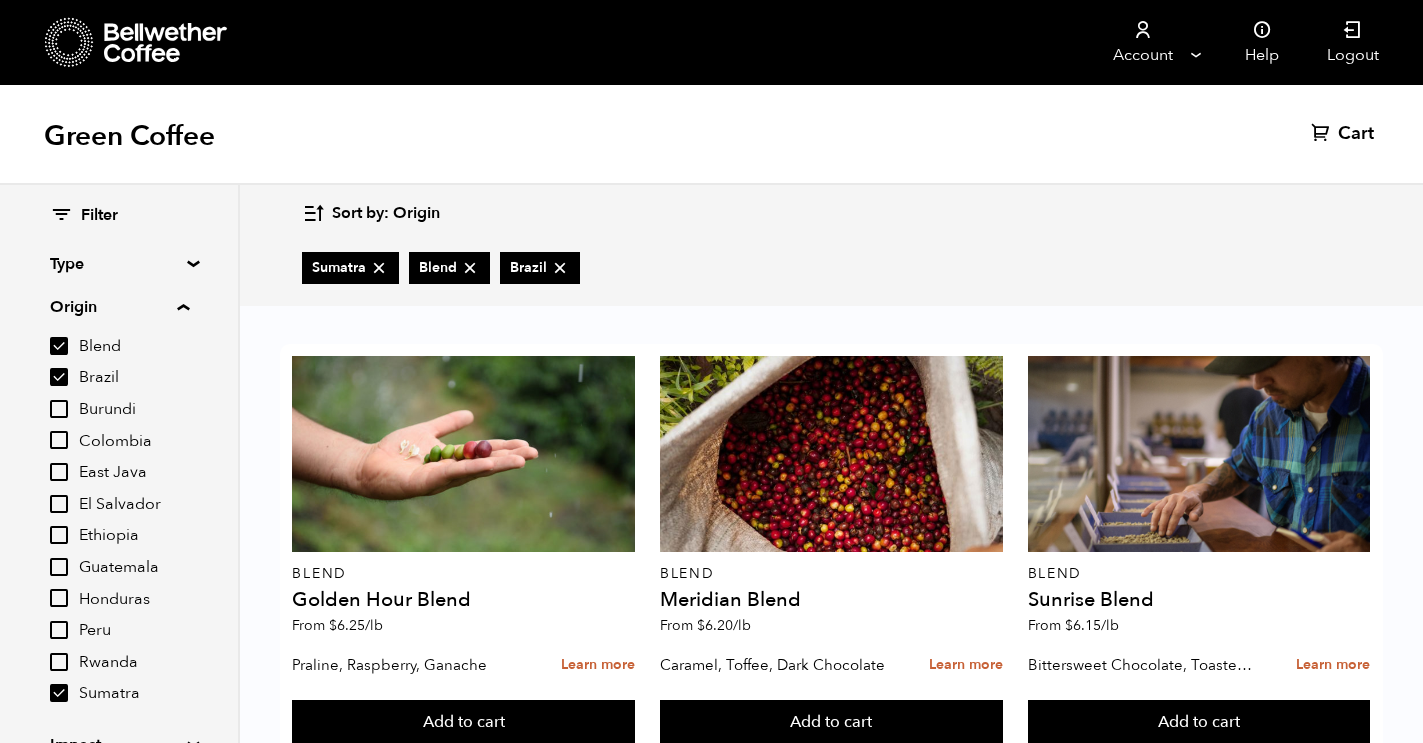 checkbox on "false" 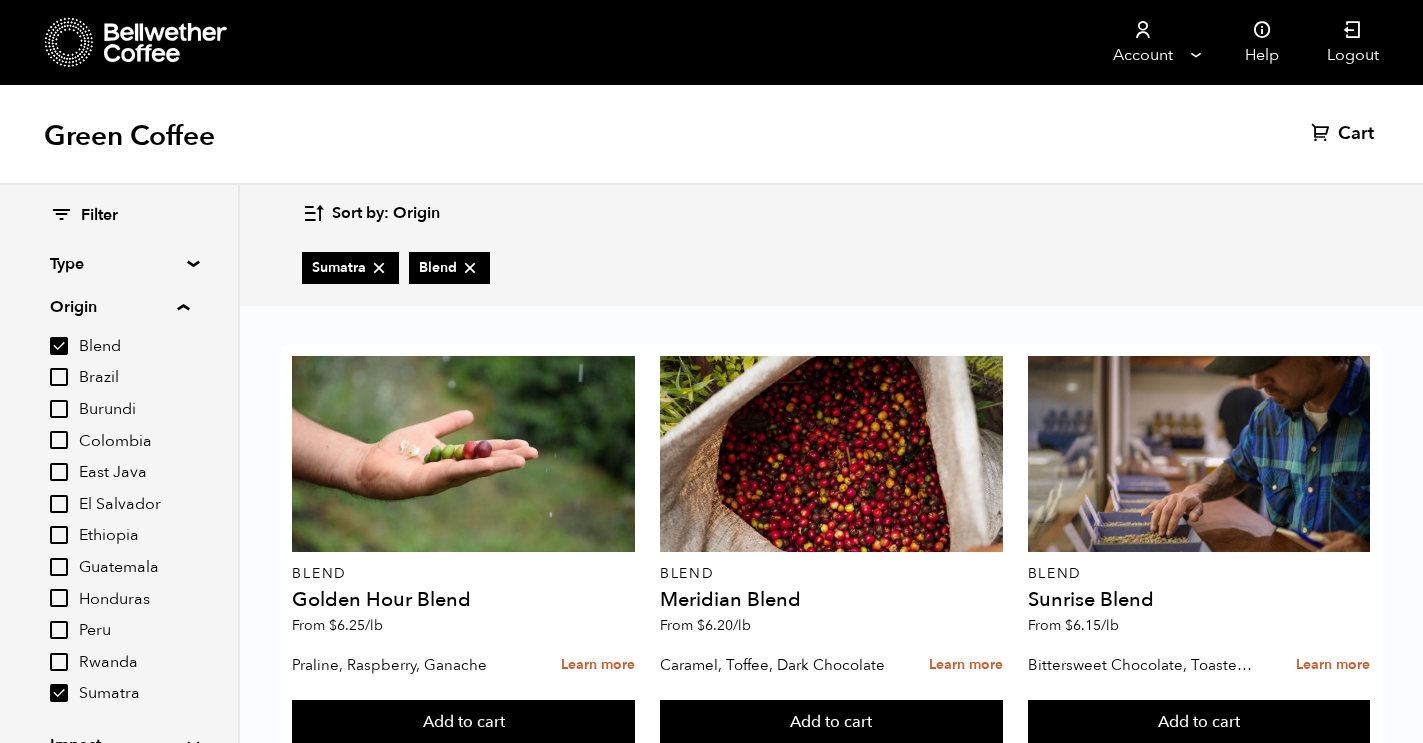 click on "Blend" at bounding box center (59, 346) 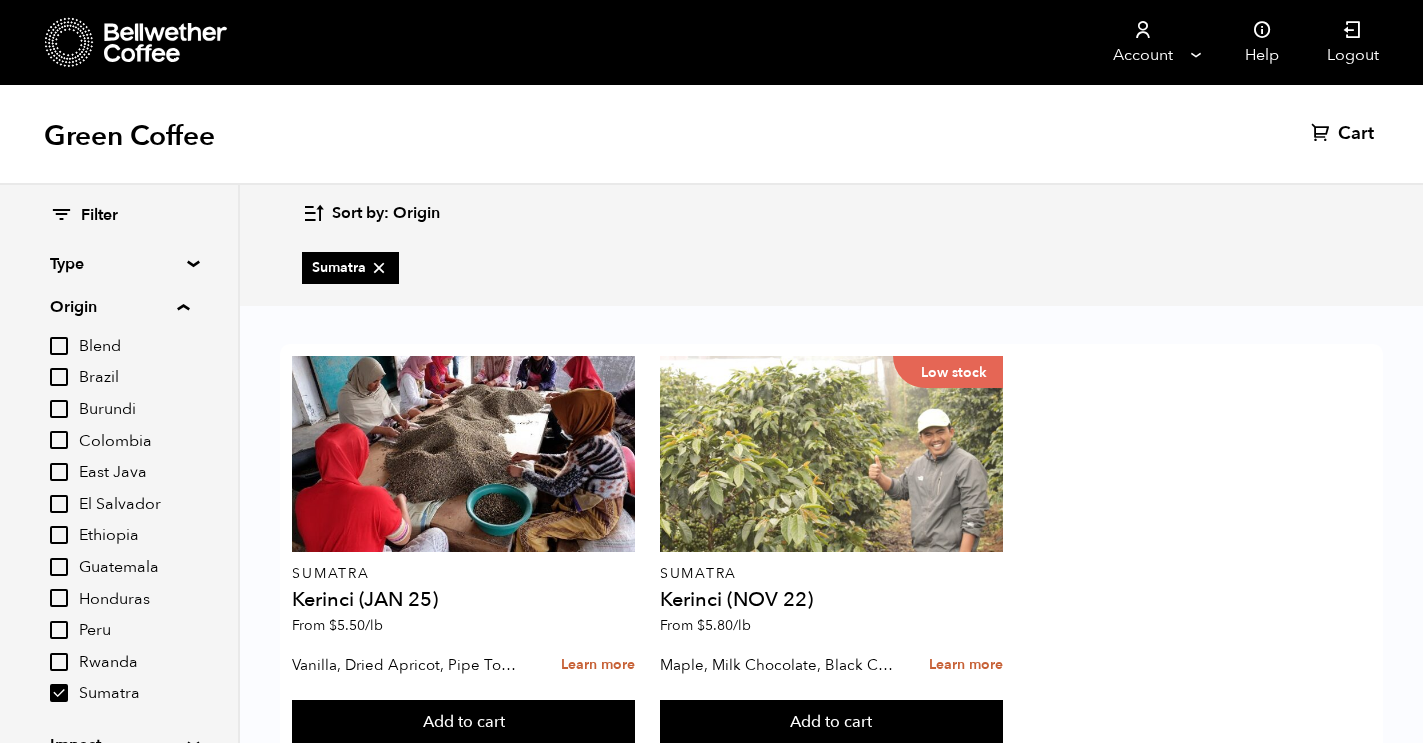 scroll, scrollTop: 162, scrollLeft: 0, axis: vertical 